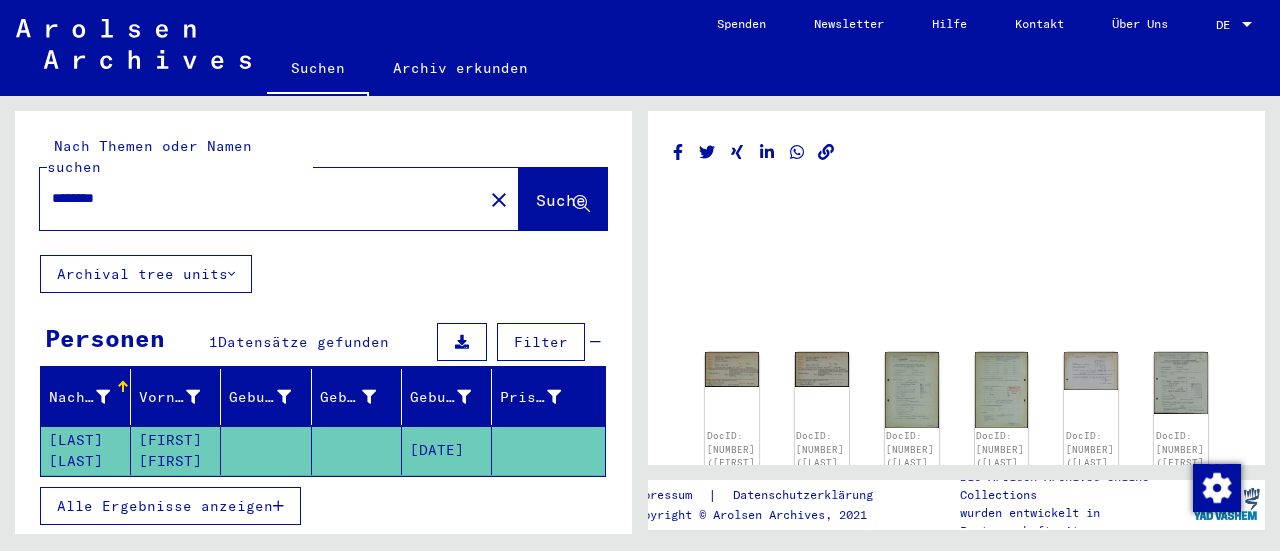 scroll, scrollTop: 0, scrollLeft: 0, axis: both 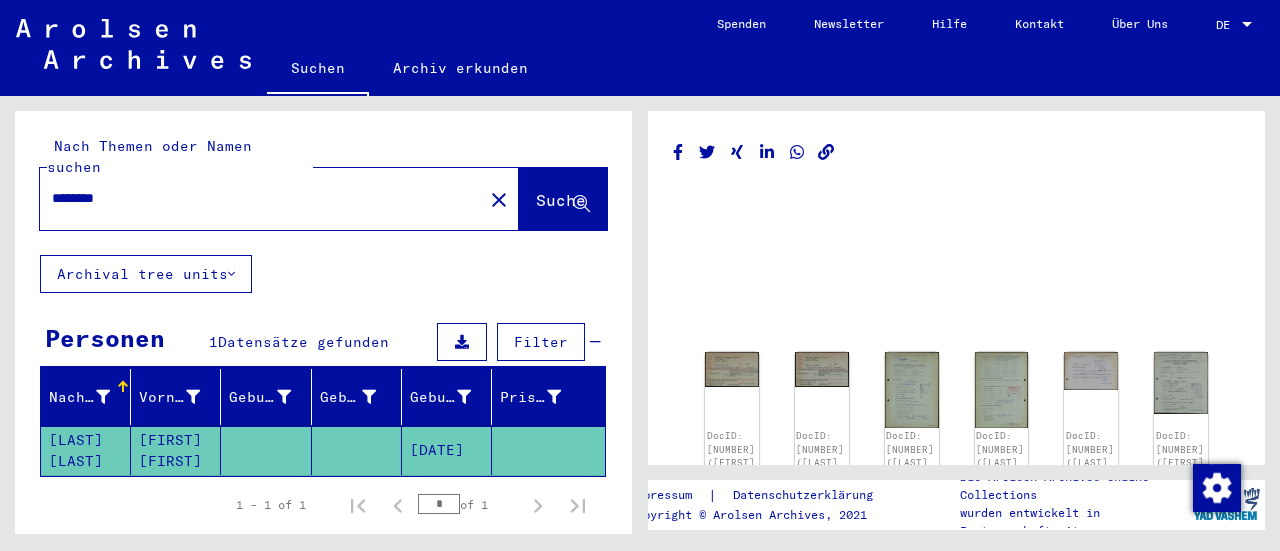 click on "[LAST] [LAST]" 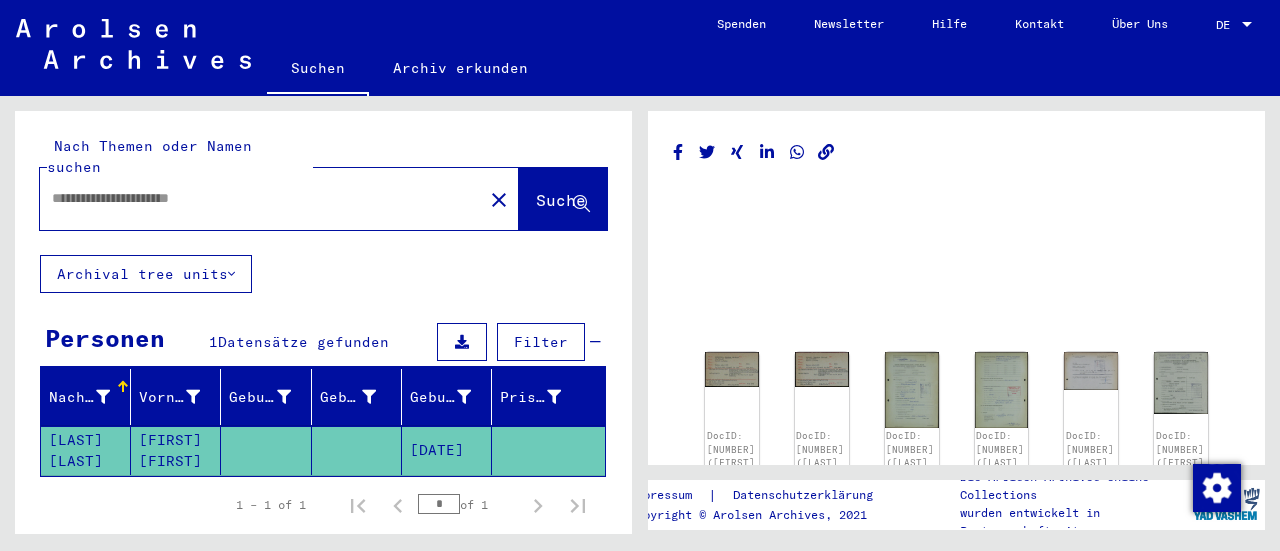 click on "close" 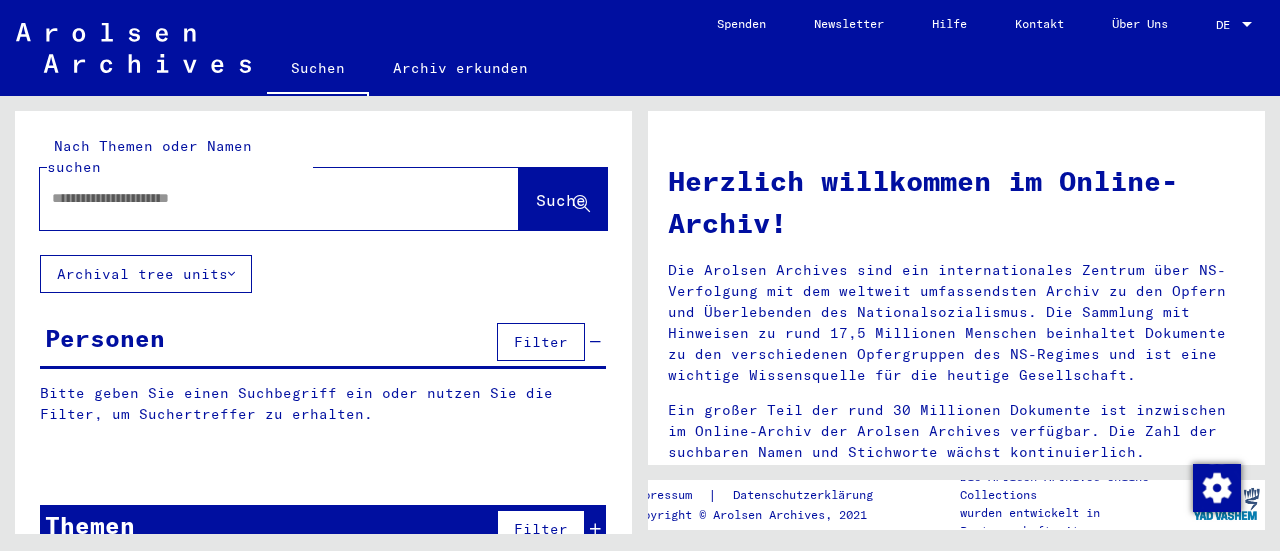 click at bounding box center [255, 198] 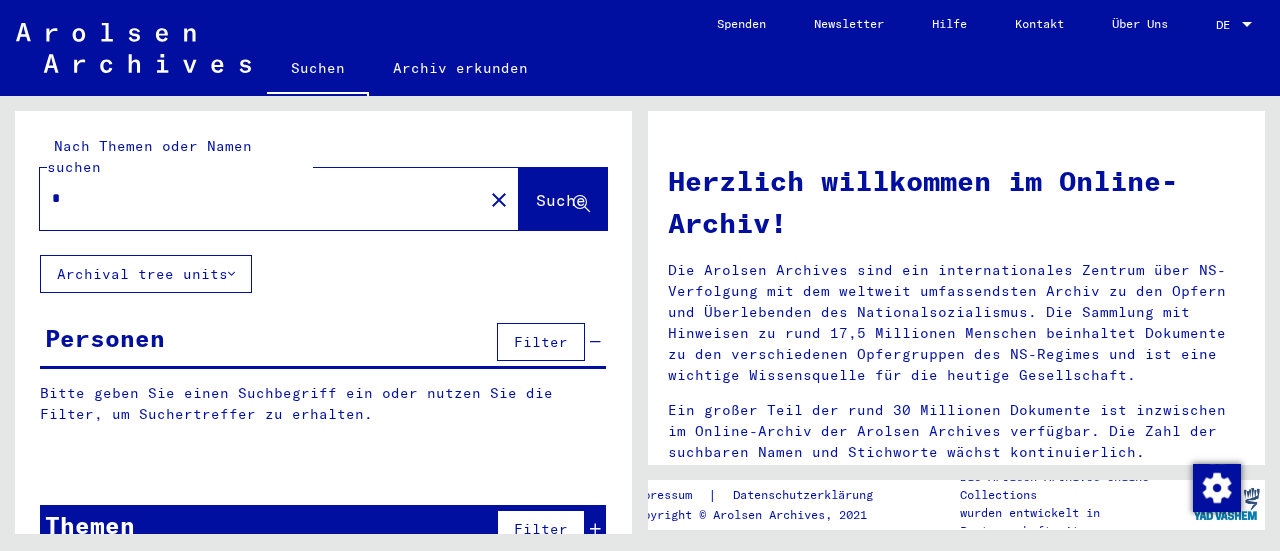click on "*" at bounding box center [255, 198] 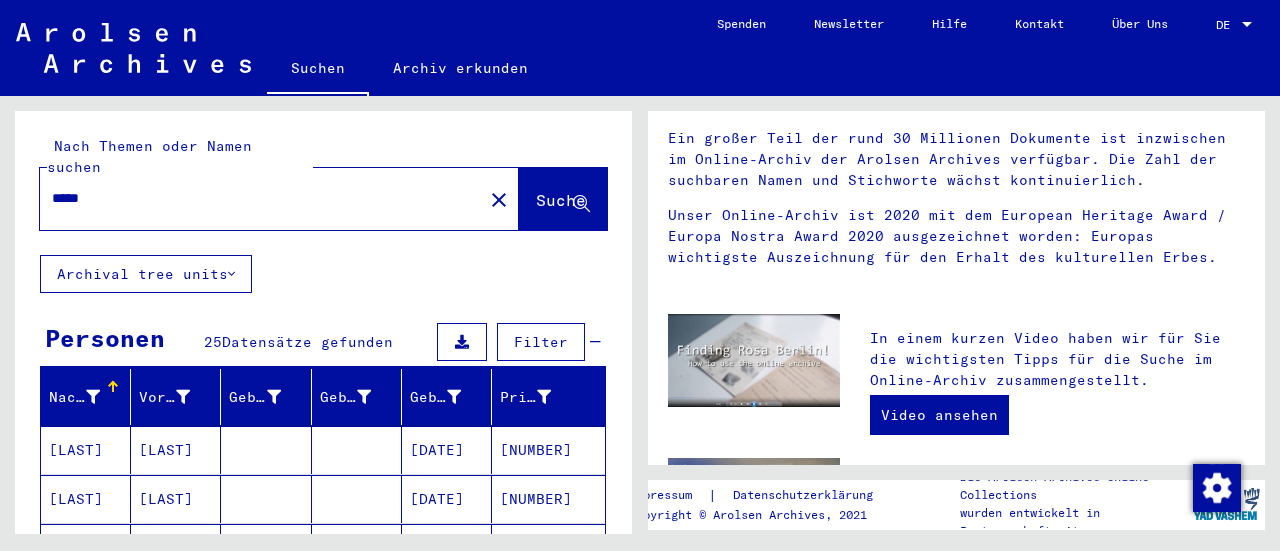 scroll, scrollTop: 298, scrollLeft: 0, axis: vertical 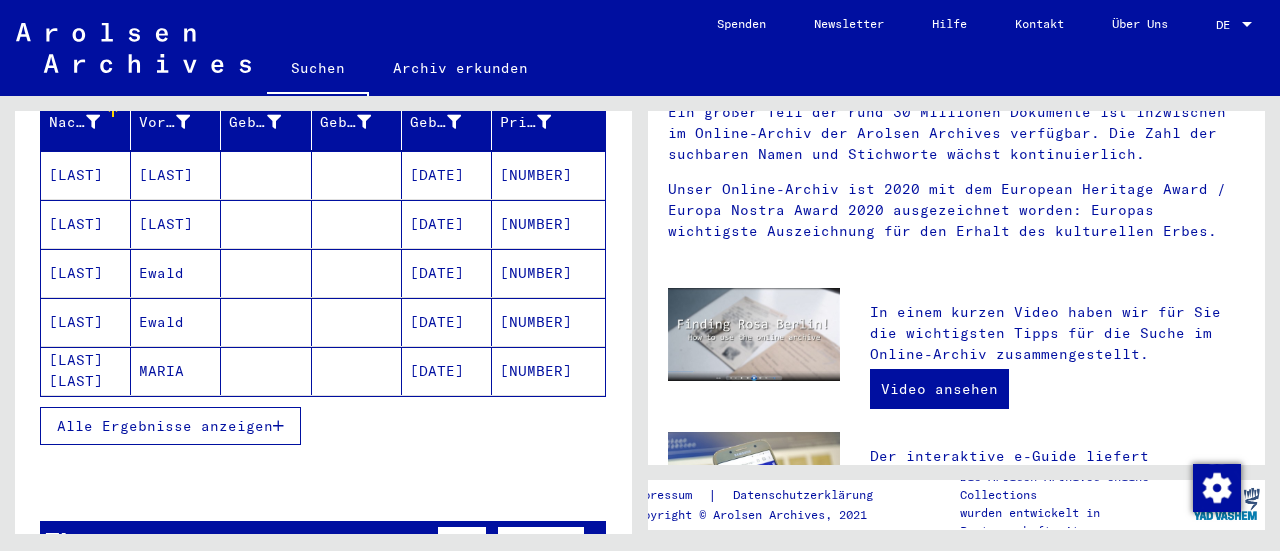 click on "Alle Ergebnisse anzeigen" at bounding box center [170, 426] 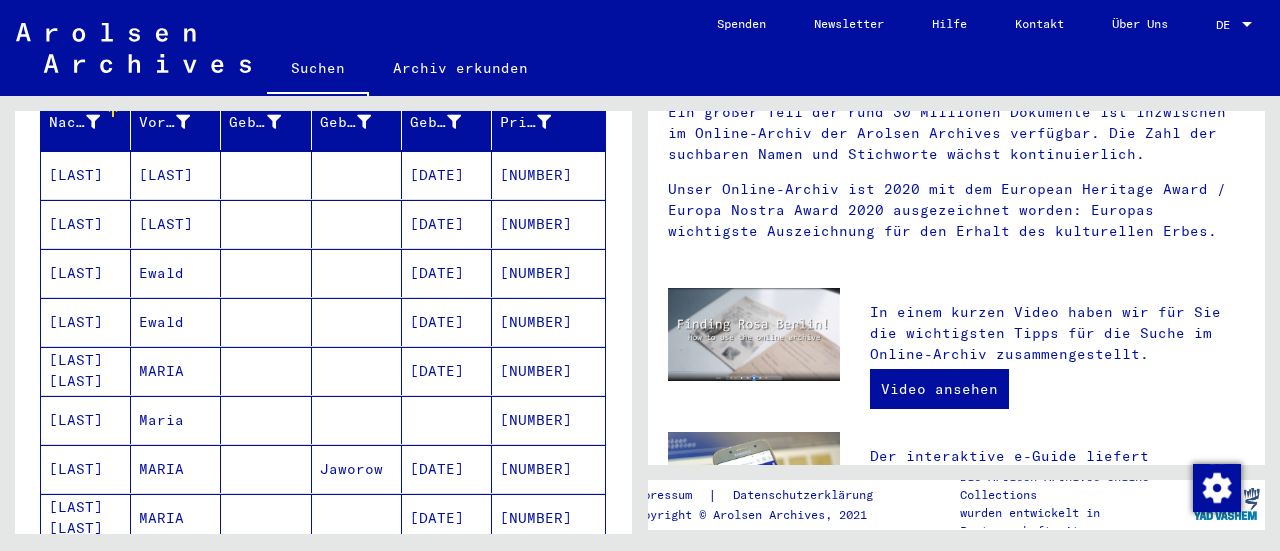 click on "Nachname   Vorname   Geburtsname   Geburt‎   Geburtsdatum   Prisoner #   [LAST]   [LAST]         [DATE]   [NUMBER]   [LAST]   [LAST]         [DATE]   [NUMBER]   [LAST]   [LAST]         [DATE]   [NUMBER]   [LAST]   [LAST]      [CITY]   [DATE]   [NUMBER]   [LAST]   [LAST]         [DATE]   [NUMBER]   [LAST]   [LAST]      [CITY]   [DATE]   [NUMBER]   [LAST]   [LAST]            [NUMBER]   [LAST]   [LAST]         [DATE]   [NUMBER]   [LAST]   [LAST]         [DATE]   [NUMBER]   [LAST]   [LAST]      [CITY]   [DATE]   [NUMBER]   [LAST]   [FIRST]      [CITY]   [DATE]   [NUMBER]   [LAST]   [LAST]            [NUMBER]   [LAST]   [LAST]            [NUMBER]" at bounding box center [323, 800] 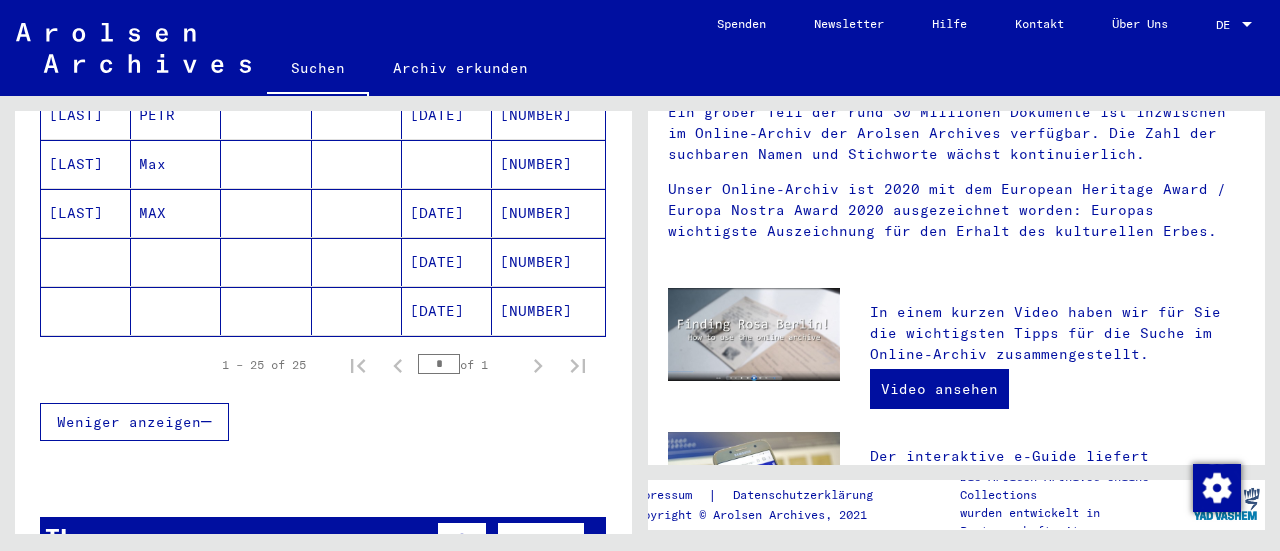 scroll, scrollTop: 1275, scrollLeft: 0, axis: vertical 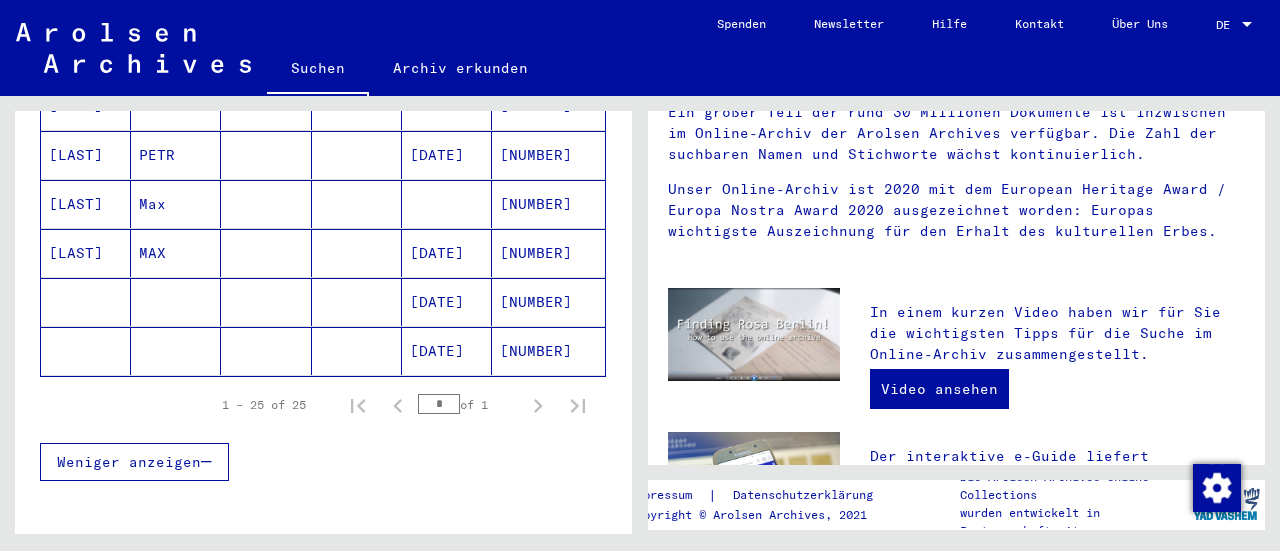 click on "[DATE]" at bounding box center [447, 351] 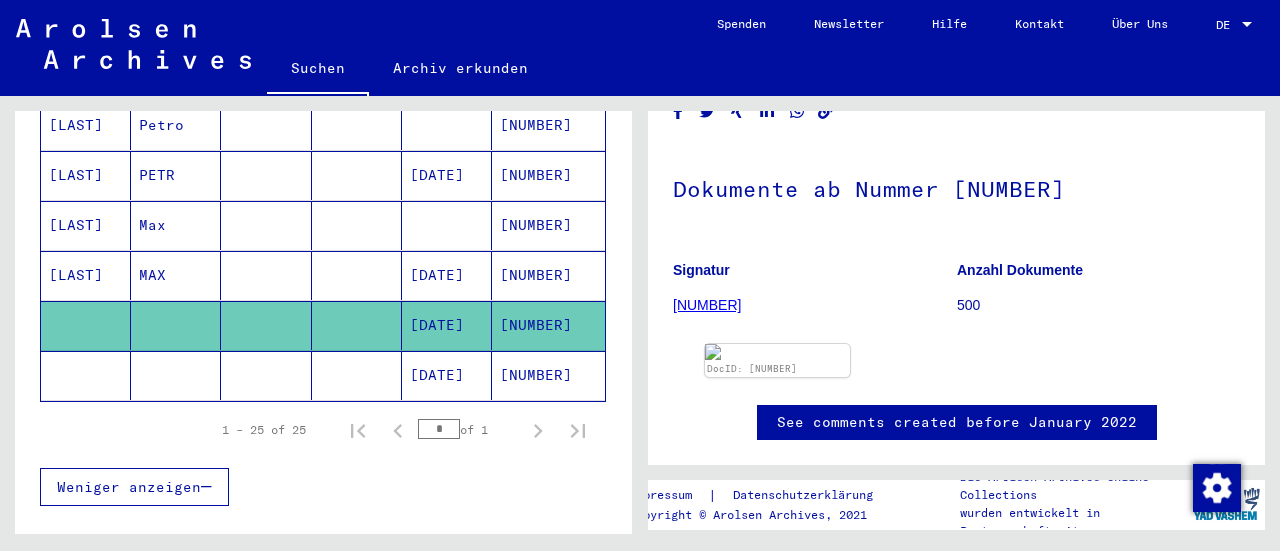 scroll, scrollTop: 0, scrollLeft: 0, axis: both 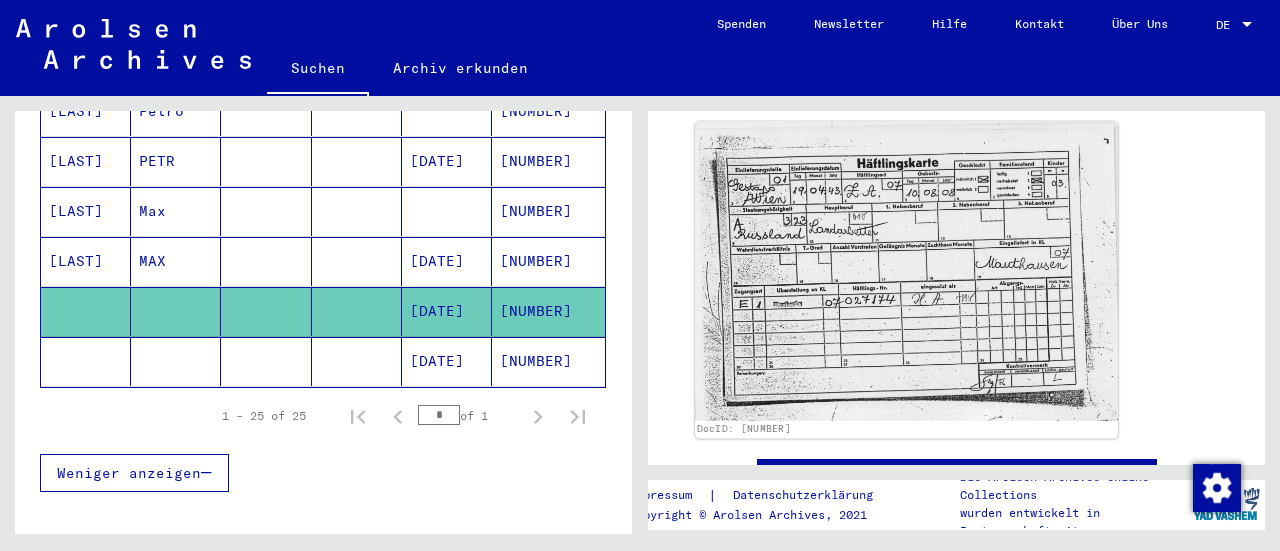 click 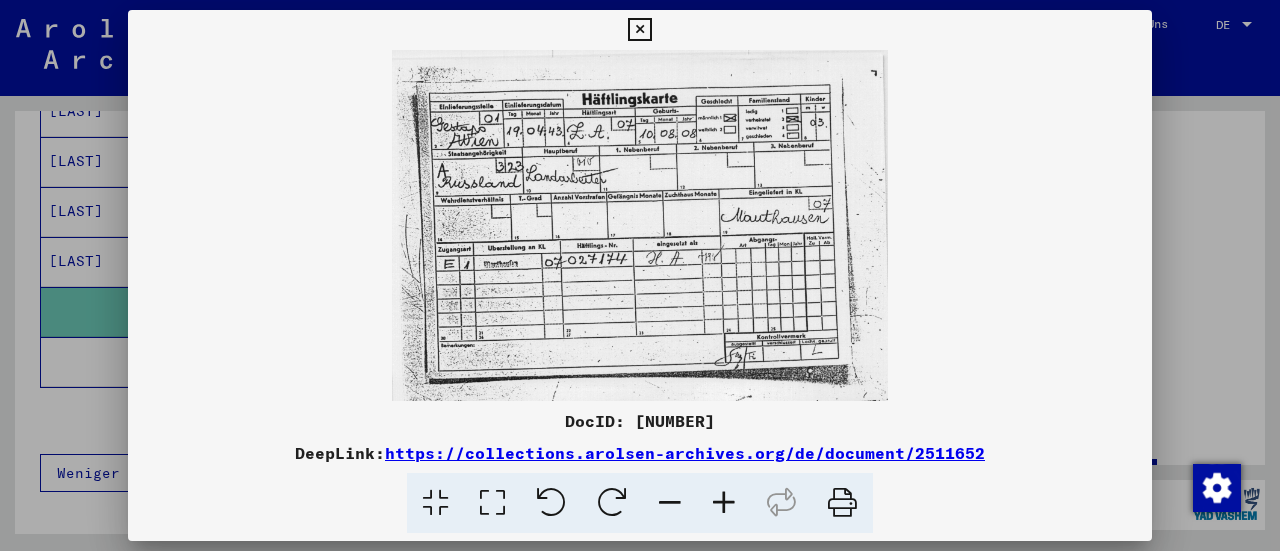 click at bounding box center (639, 30) 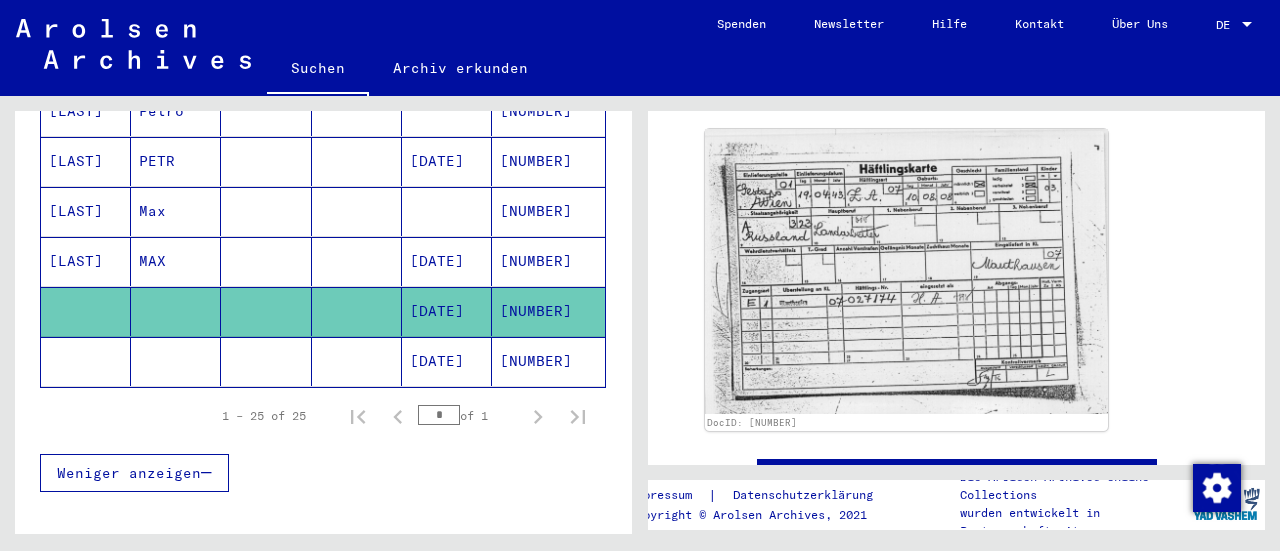 click on "[DATE]" 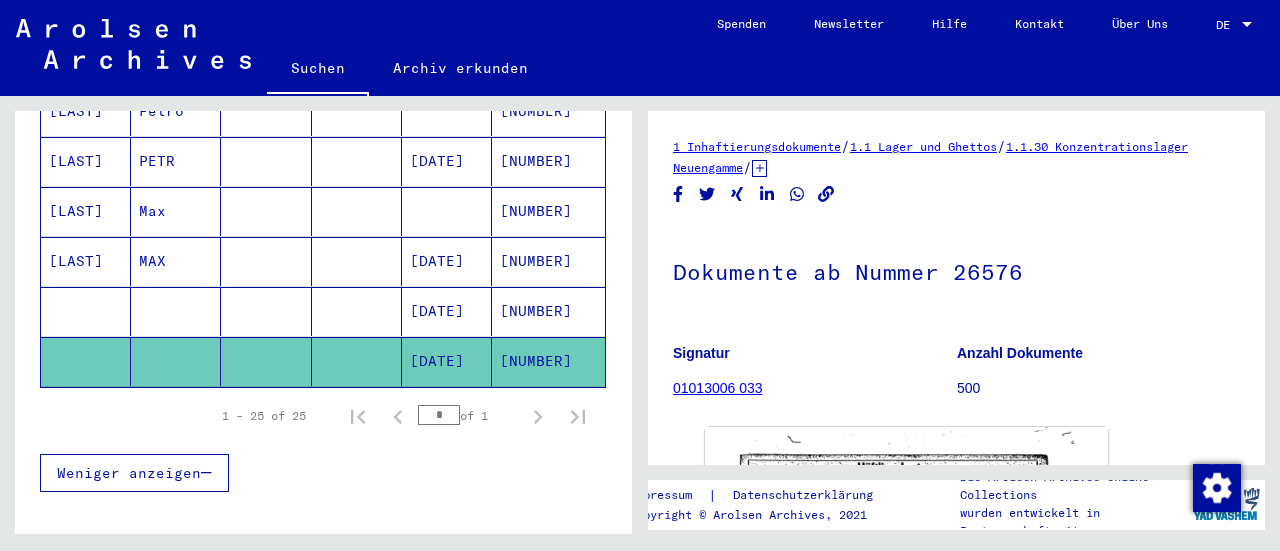 scroll, scrollTop: 0, scrollLeft: 0, axis: both 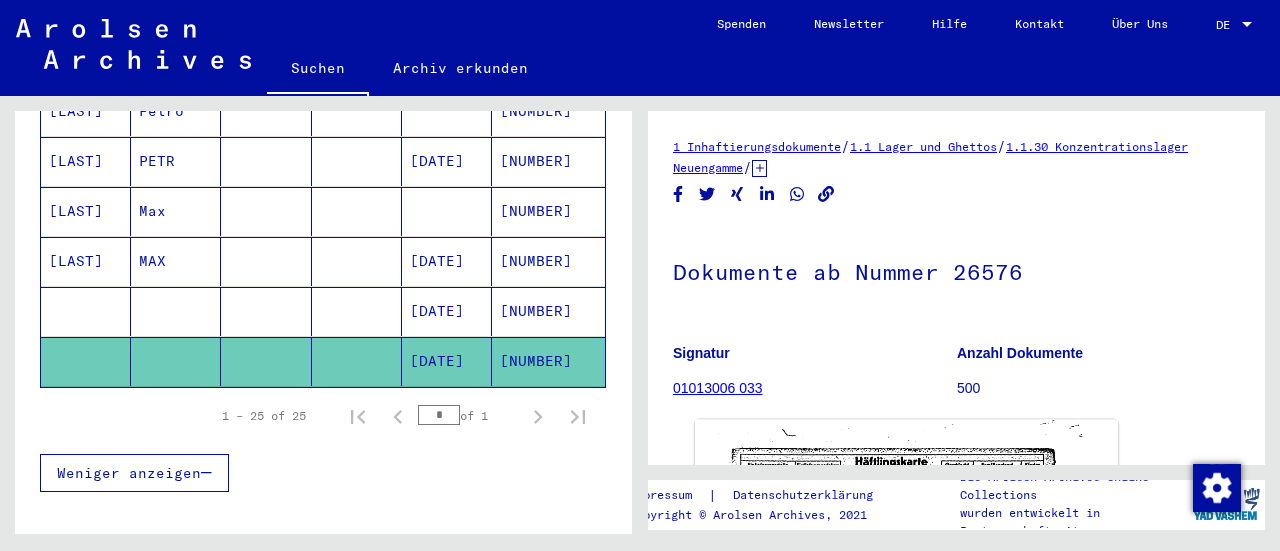 click 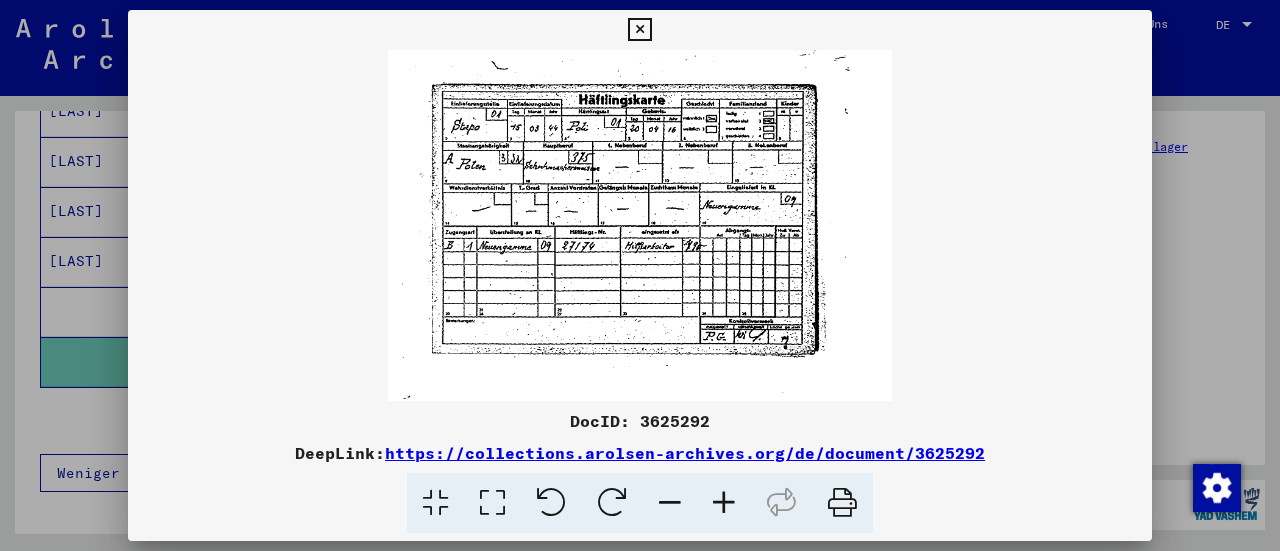 click at bounding box center (639, 30) 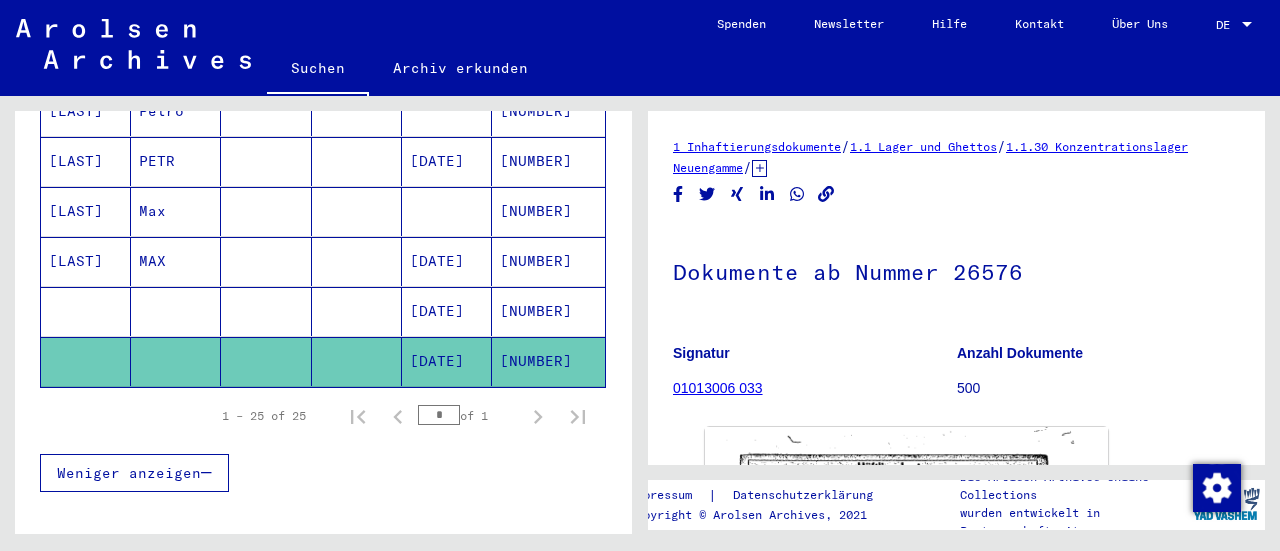 click on "Nachname   Vorname   Geburtsname   Geburt‎   Geburtsdatum   Prisoner #   [LAST]   [LAST]         [DATE]   [NUMBER]   [LAST]   [LAST]         [DATE]   [NUMBER]   [LAST]   [LAST]         [DATE]   [NUMBER]   [LAST]   [LAST]      [CITY]   [DATE]   [NUMBER]   [LAST]   [LAST]         [DATE]   [NUMBER]   [LAST]   [LAST]      [CITY]   [DATE]   [NUMBER]   [LAST]   [LAST]            [NUMBER]   [LAST]   [LAST]         [DATE]   [NUMBER]   [LAST]   [LAST]         [DATE]   [NUMBER]   [LAST]   [LAST]      [CITY]   [DATE]   [NUMBER]   [LAST]   [FIRST]      [CITY]   [DATE]   [NUMBER]   [LAST]   [LAST]            [NUMBER]   [LAST]   [LAST]            [NUMBER]" at bounding box center (323, -201) 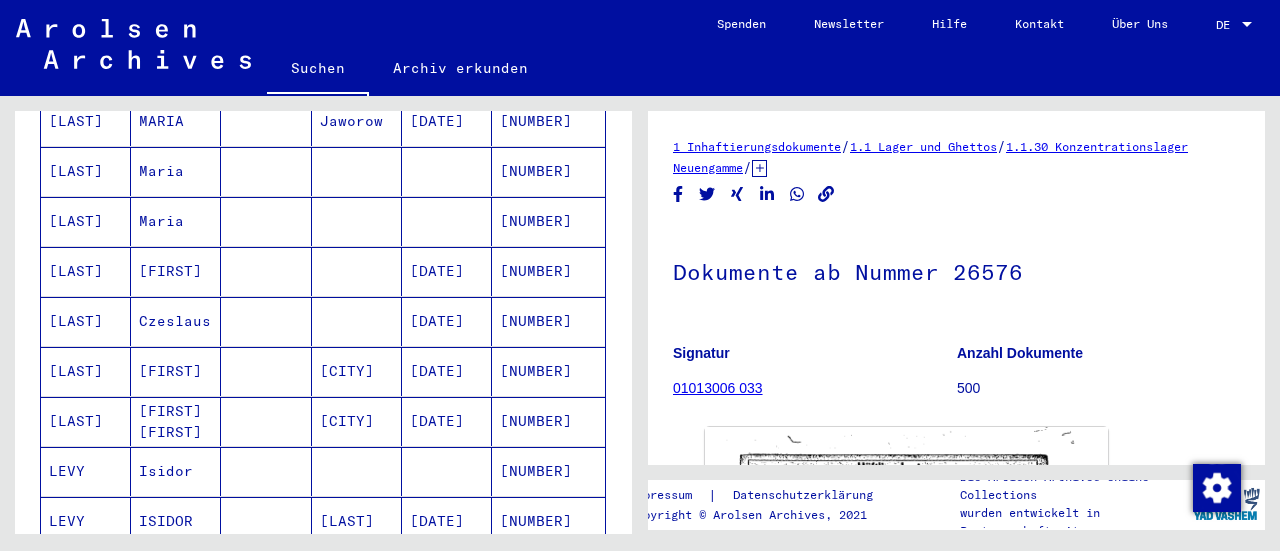 scroll, scrollTop: 689, scrollLeft: 0, axis: vertical 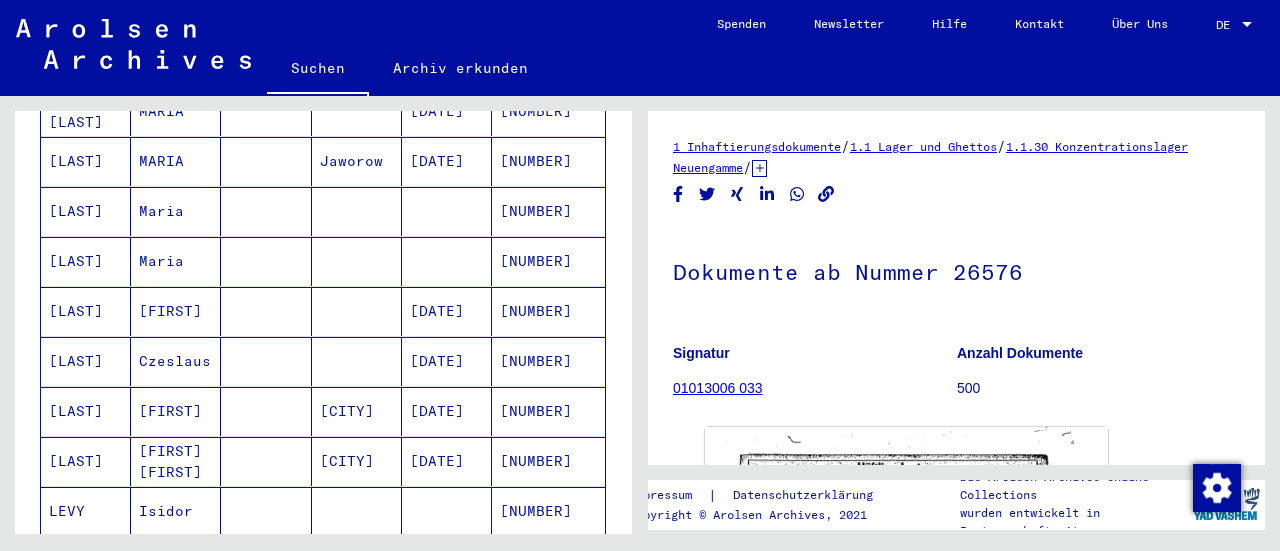 click on "[LAST]" at bounding box center [86, 311] 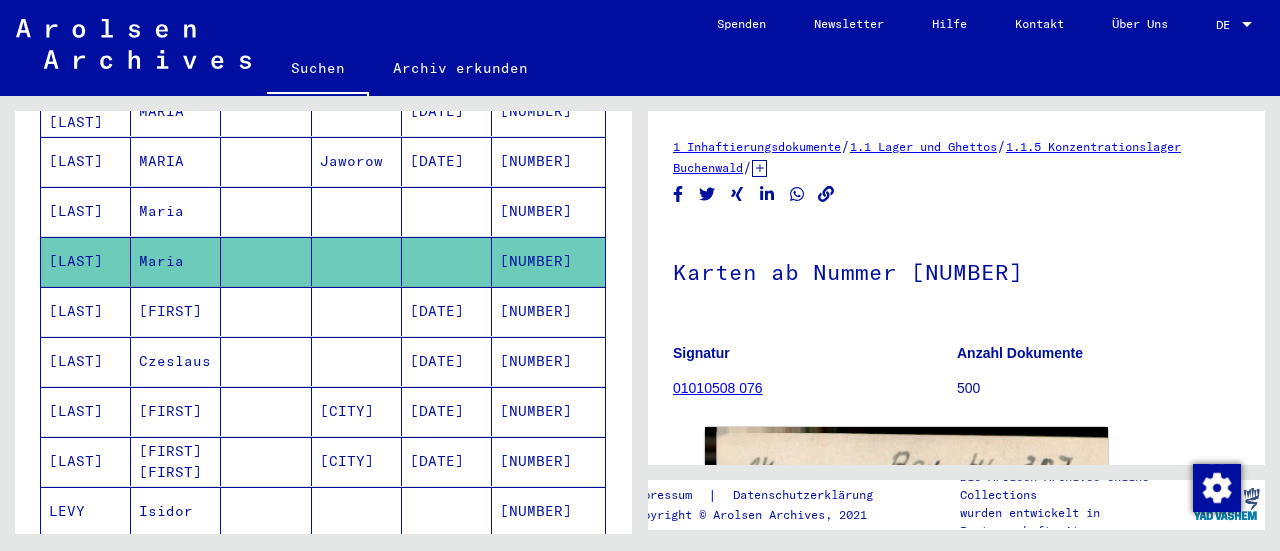 scroll, scrollTop: 0, scrollLeft: 0, axis: both 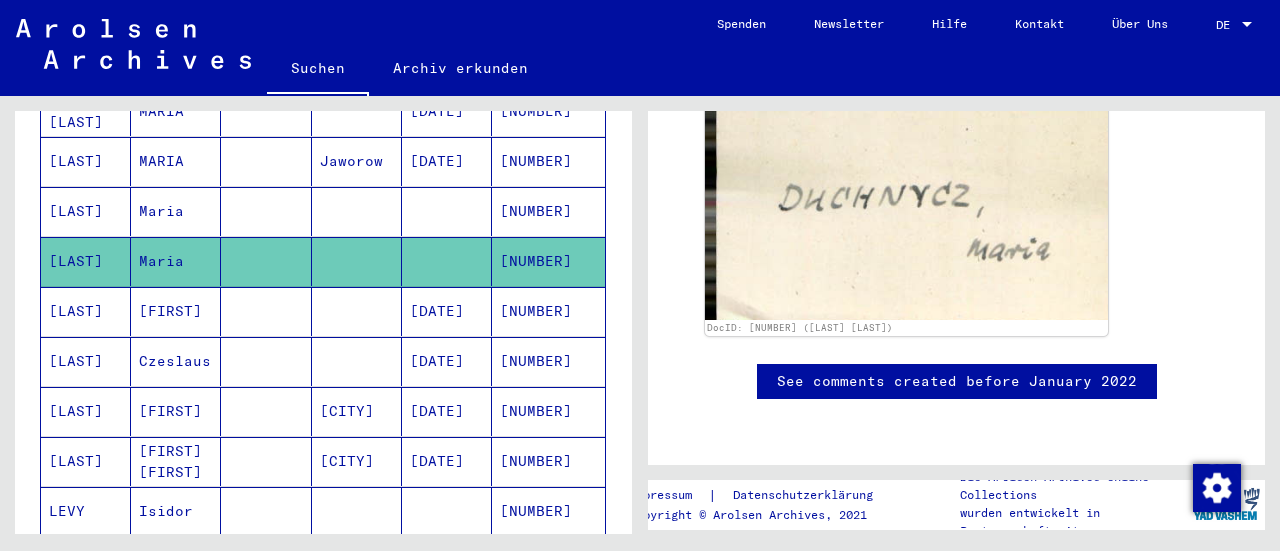click on "Maria" at bounding box center [176, 261] 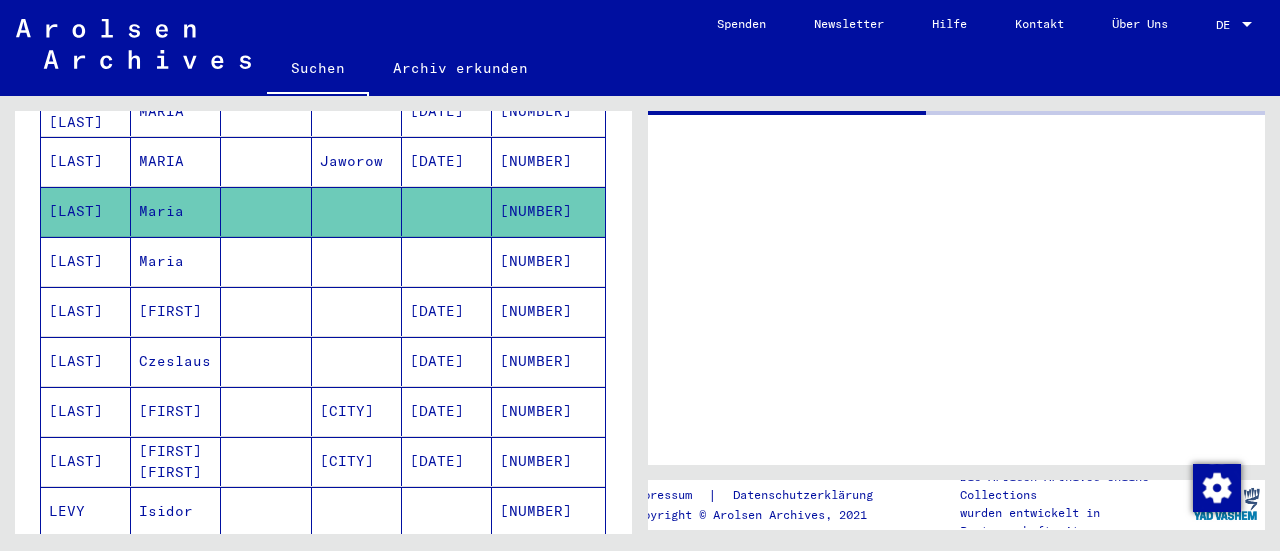 scroll, scrollTop: 0, scrollLeft: 0, axis: both 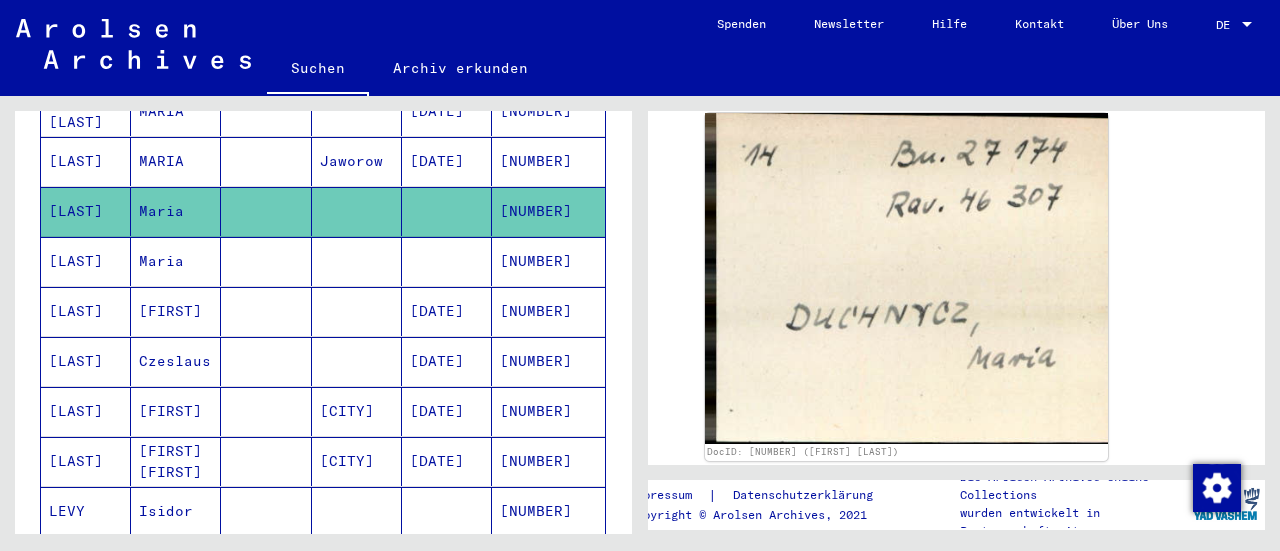 click on "MARIA" at bounding box center [176, 211] 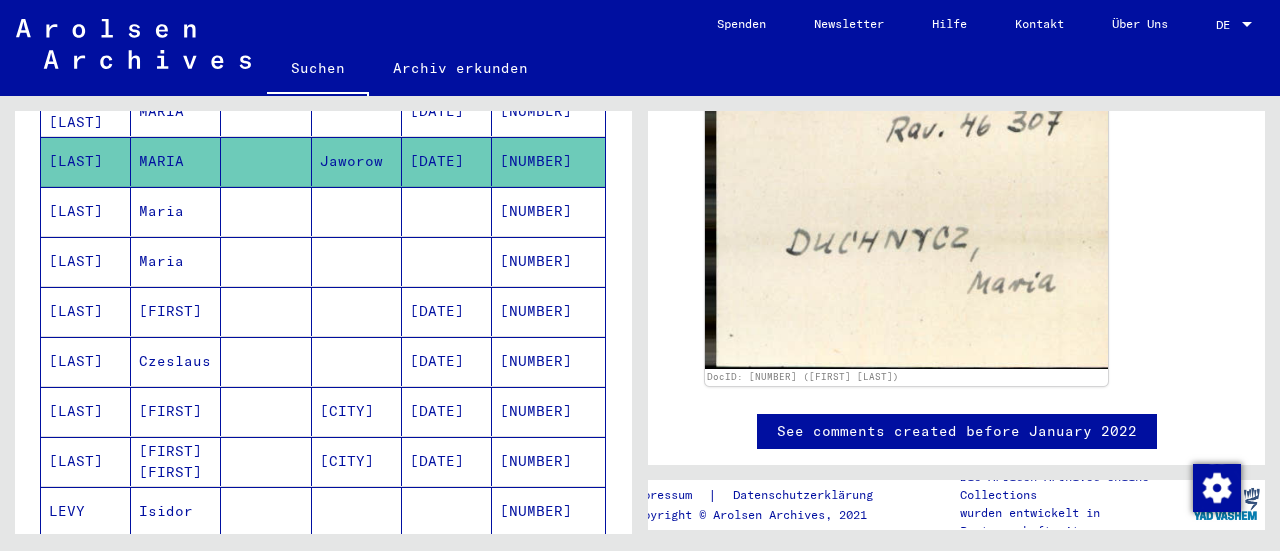 scroll, scrollTop: 239, scrollLeft: 0, axis: vertical 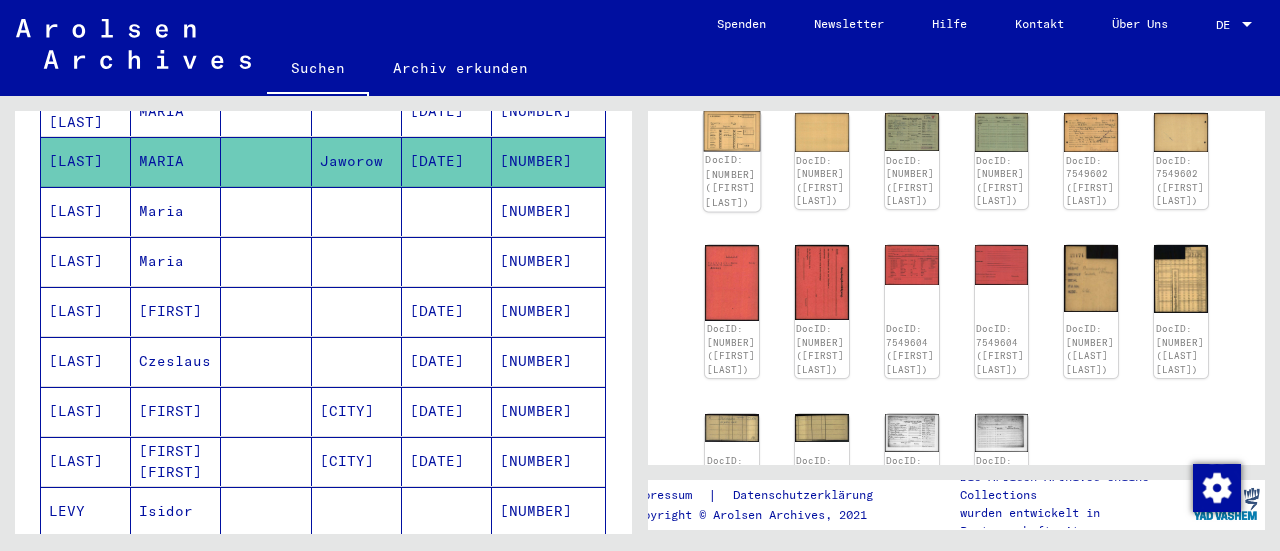 click 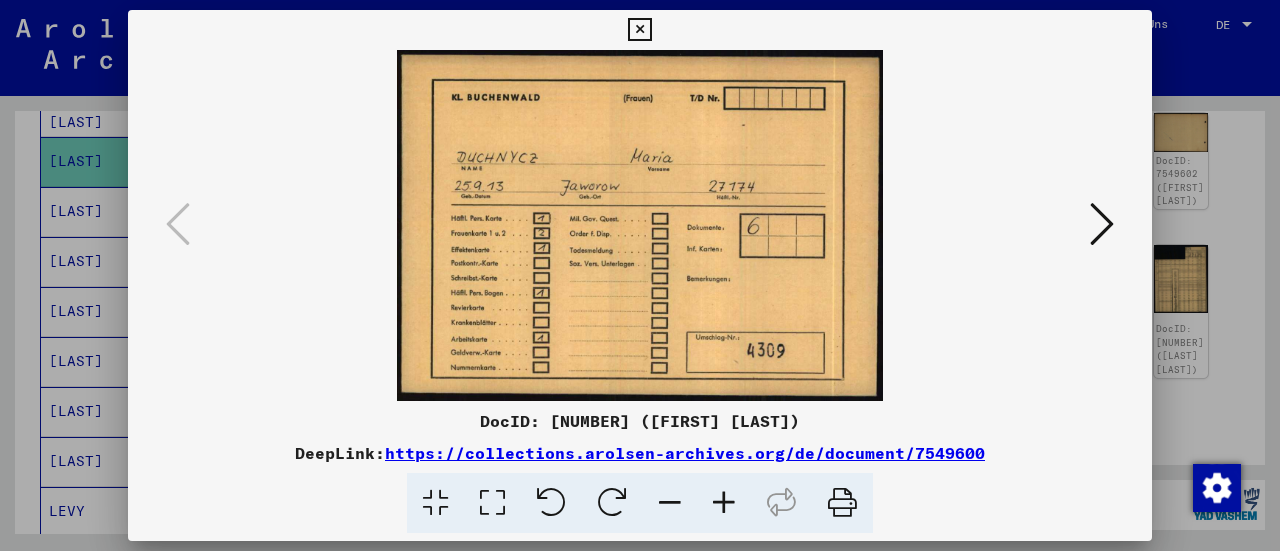 click at bounding box center [640, 225] 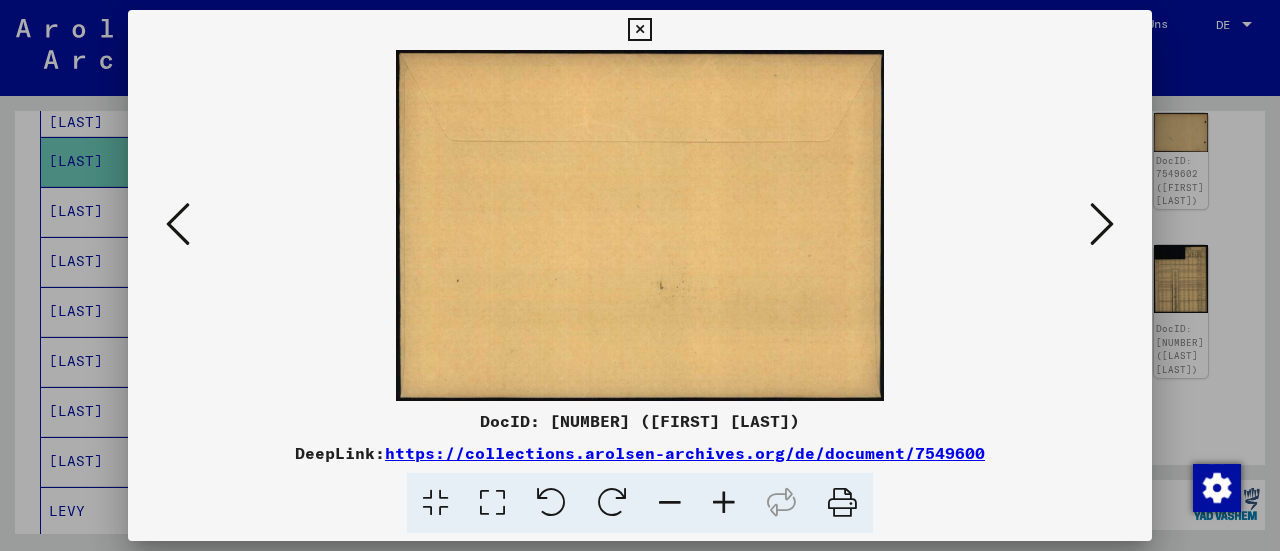 click at bounding box center (1102, 224) 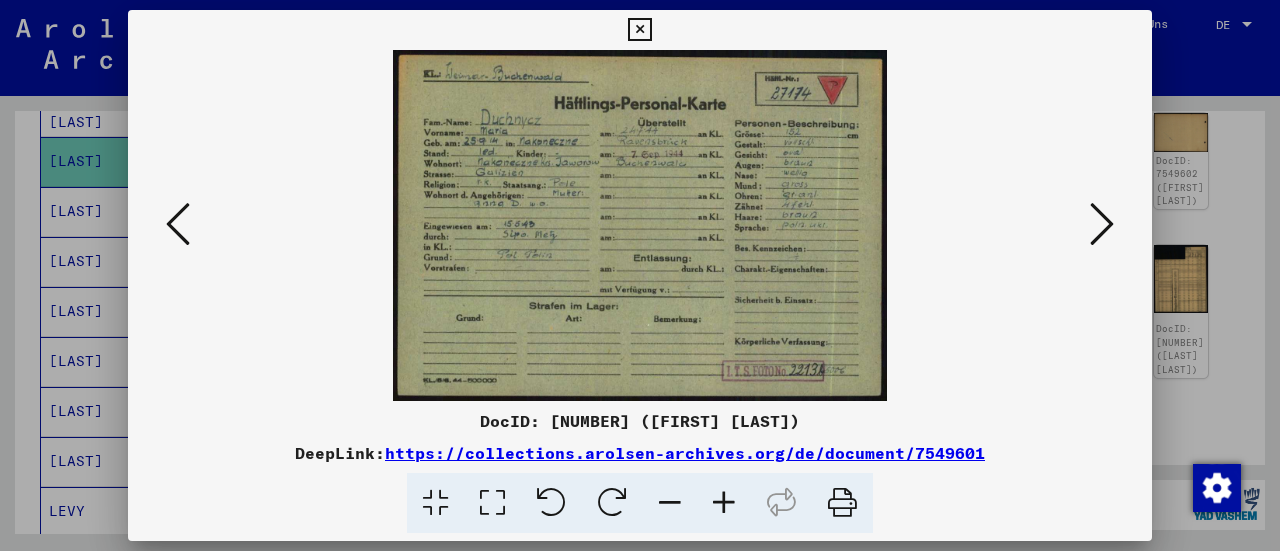click at bounding box center (640, 225) 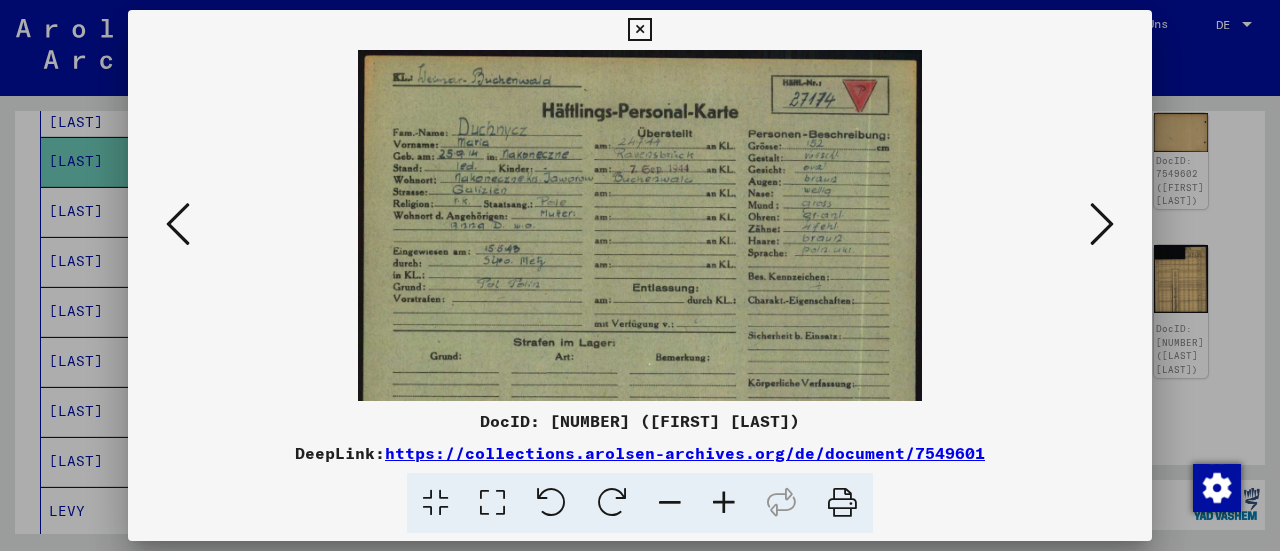click at bounding box center (724, 503) 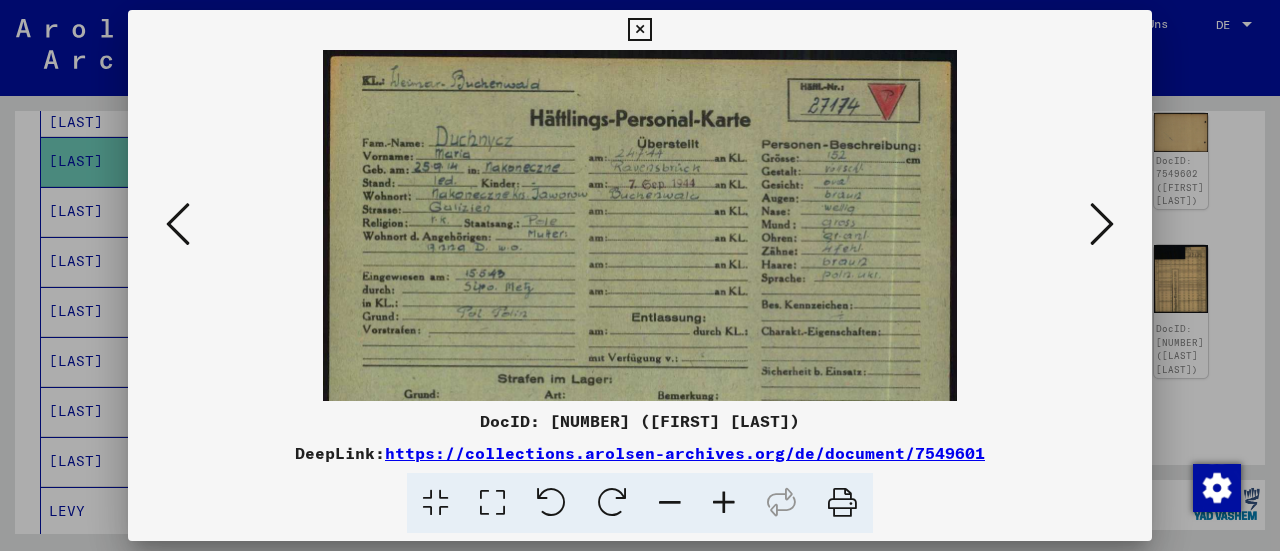 click at bounding box center (724, 503) 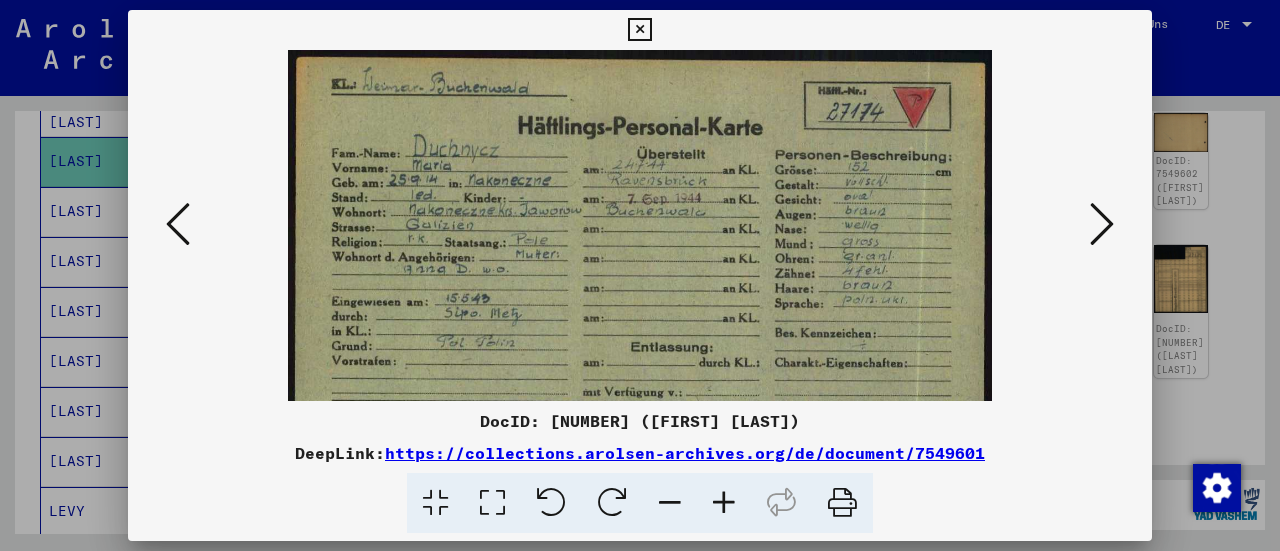 click at bounding box center (724, 503) 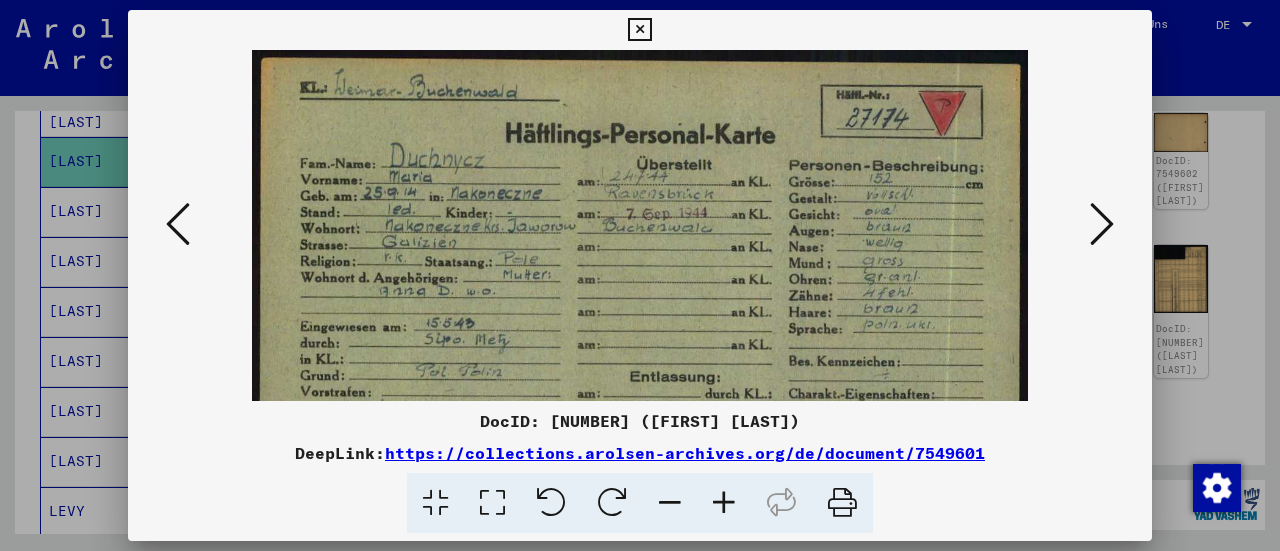 click at bounding box center [724, 503] 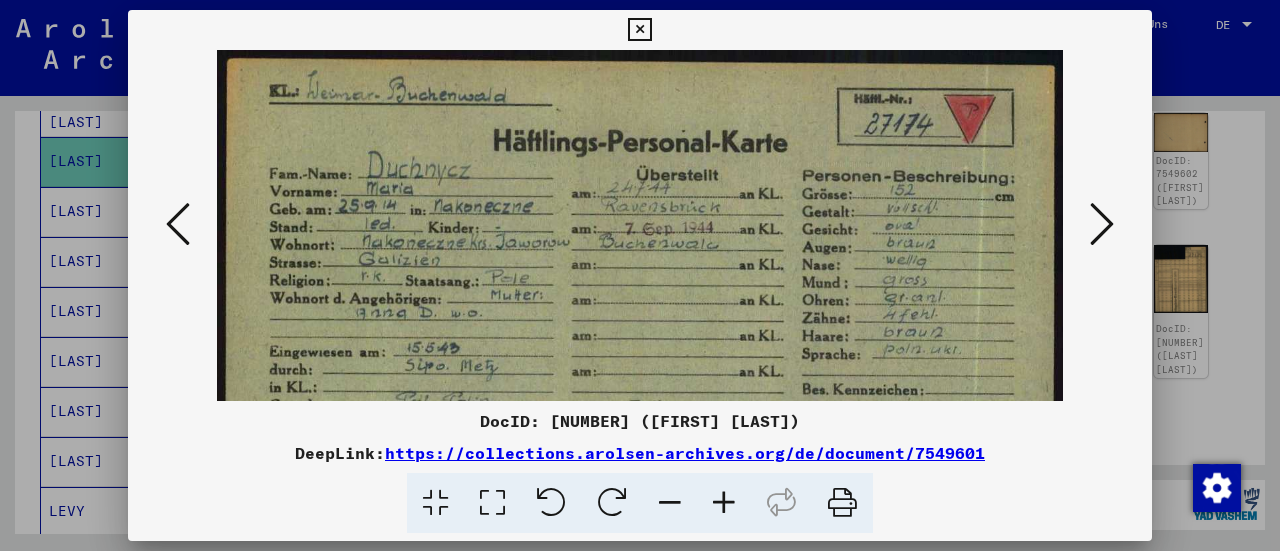click at bounding box center [724, 503] 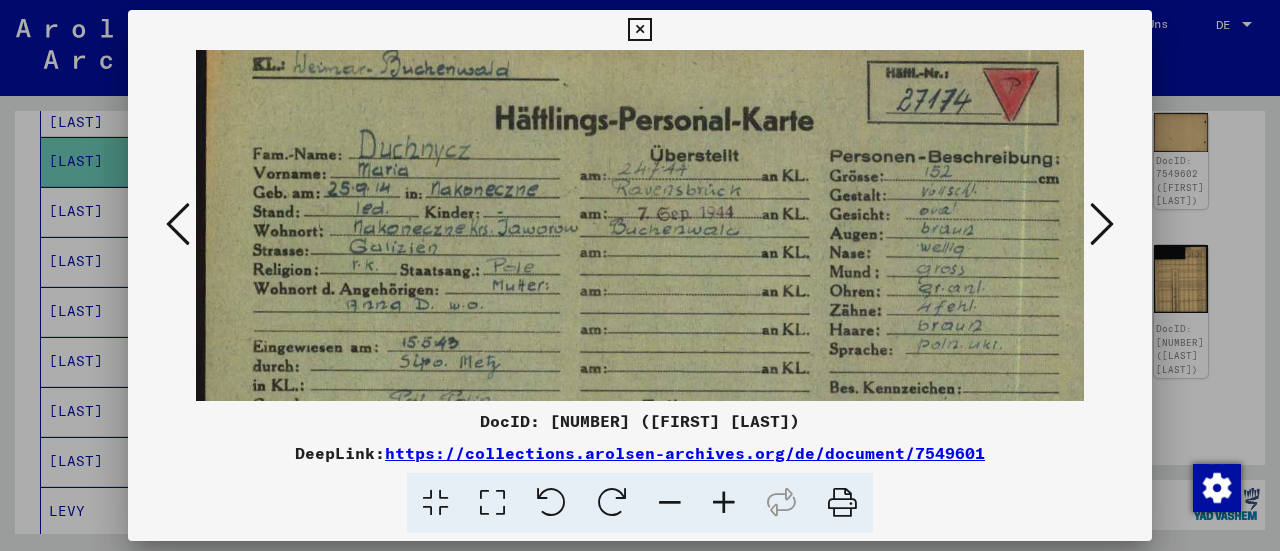 scroll, scrollTop: 29, scrollLeft: 0, axis: vertical 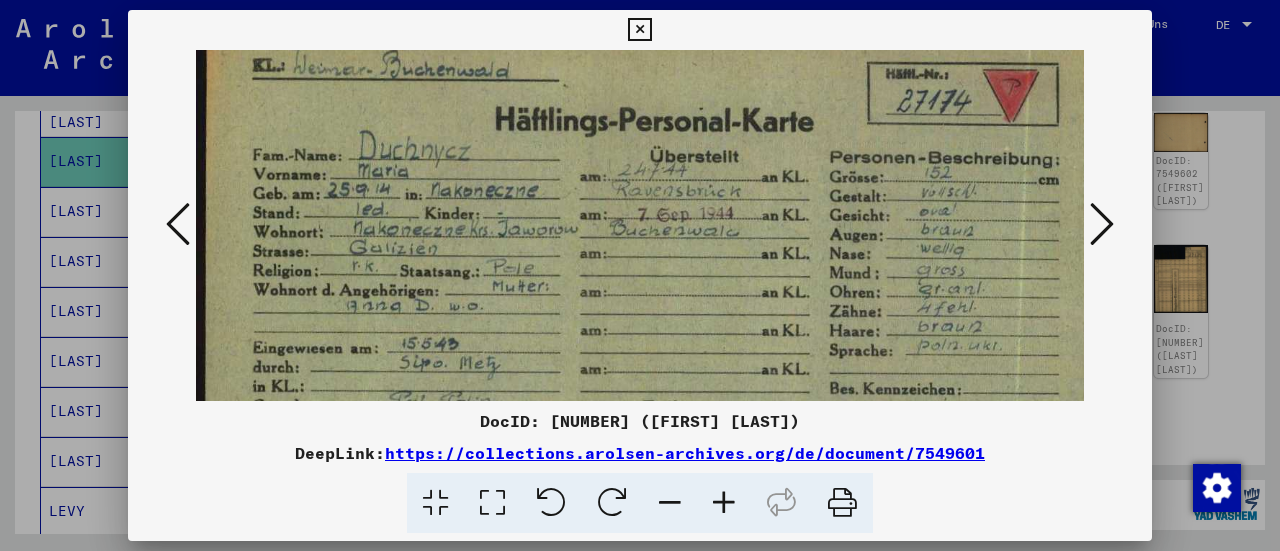 drag, startPoint x: 634, startPoint y: 329, endPoint x: 650, endPoint y: 307, distance: 27.202942 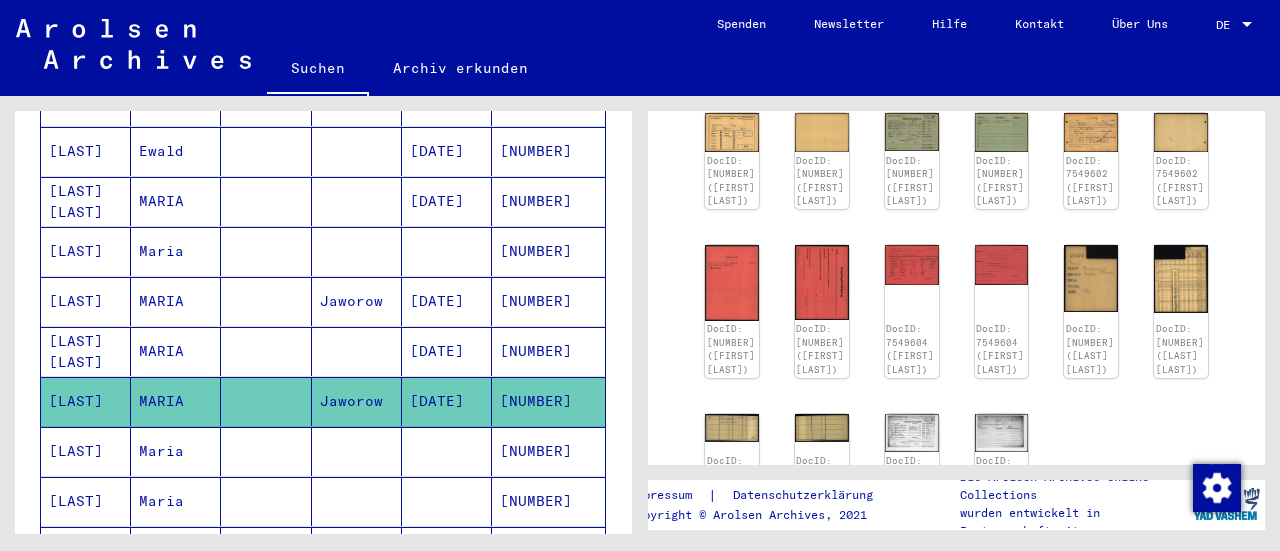 scroll, scrollTop: 382, scrollLeft: 0, axis: vertical 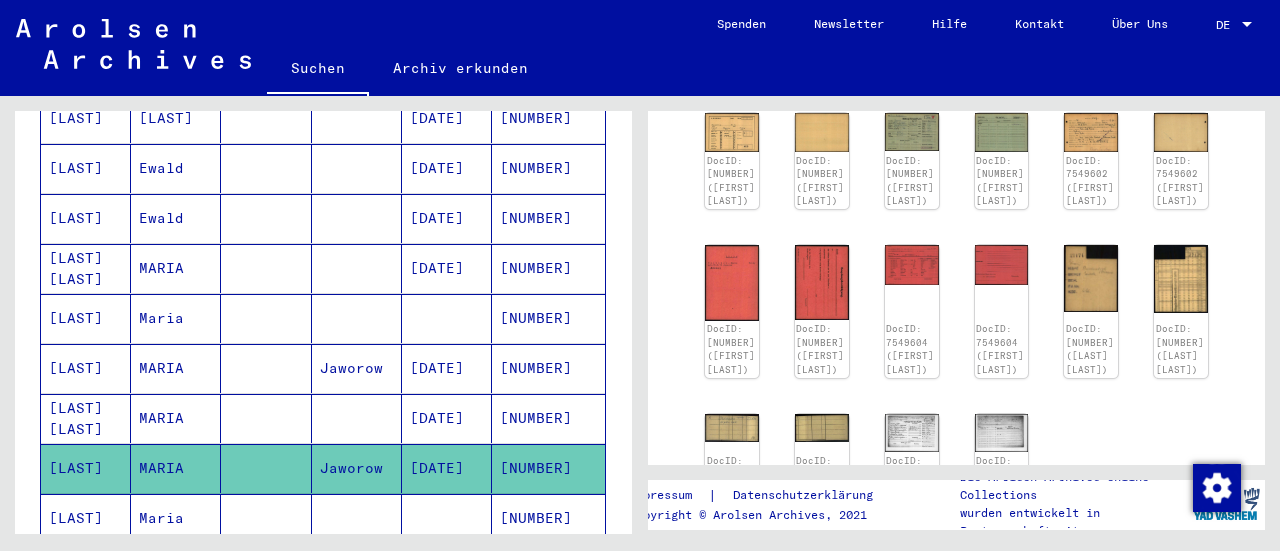 click on "[DATE]" at bounding box center [447, 318] 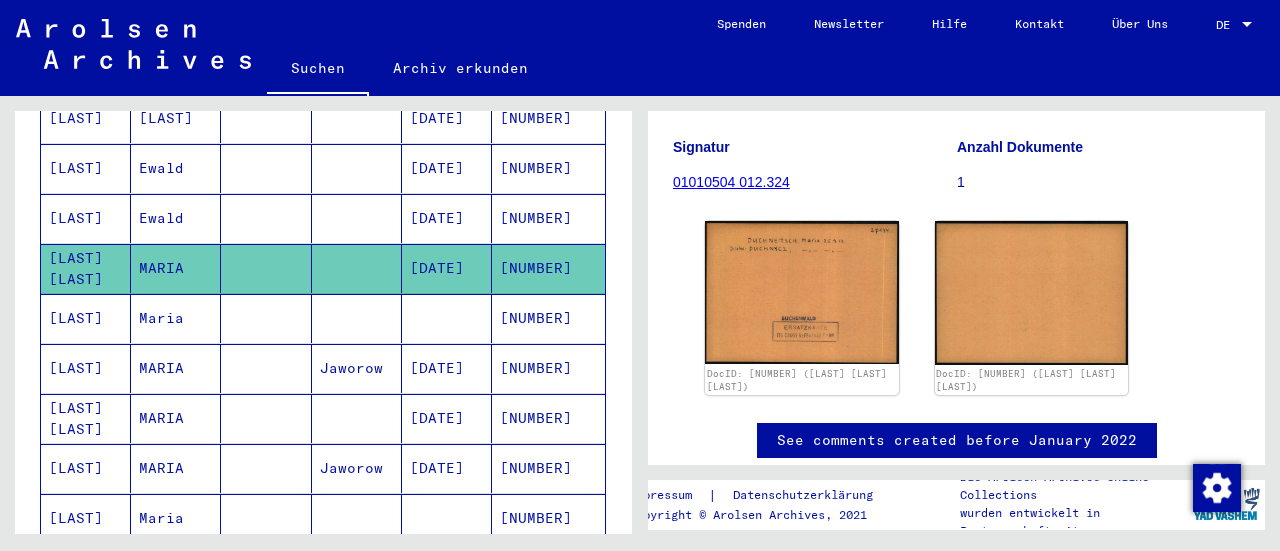 scroll, scrollTop: 0, scrollLeft: 0, axis: both 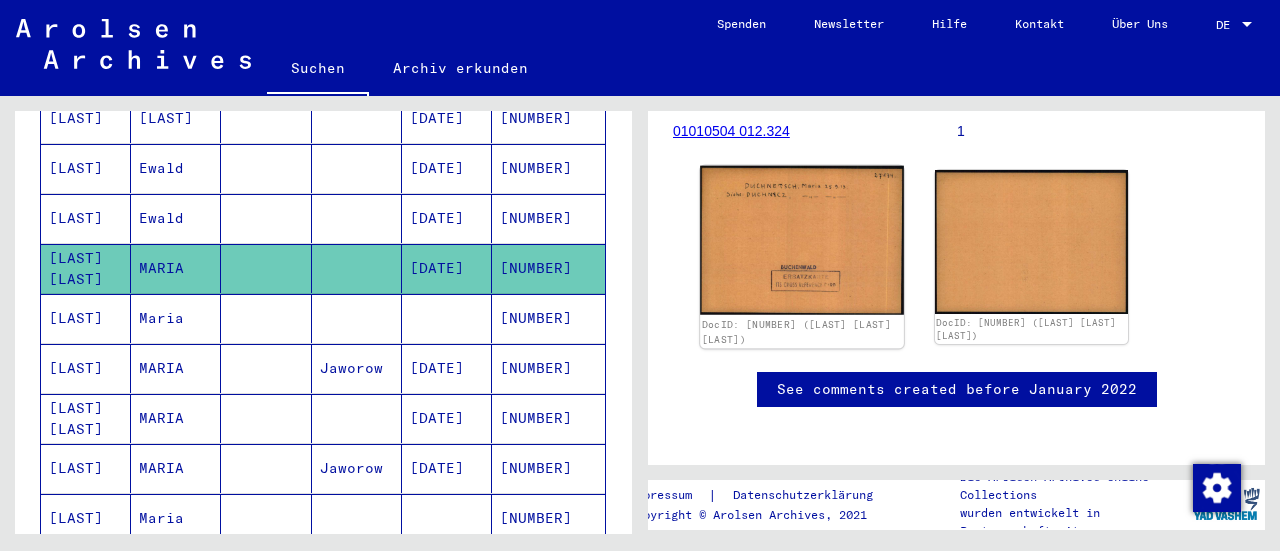 click 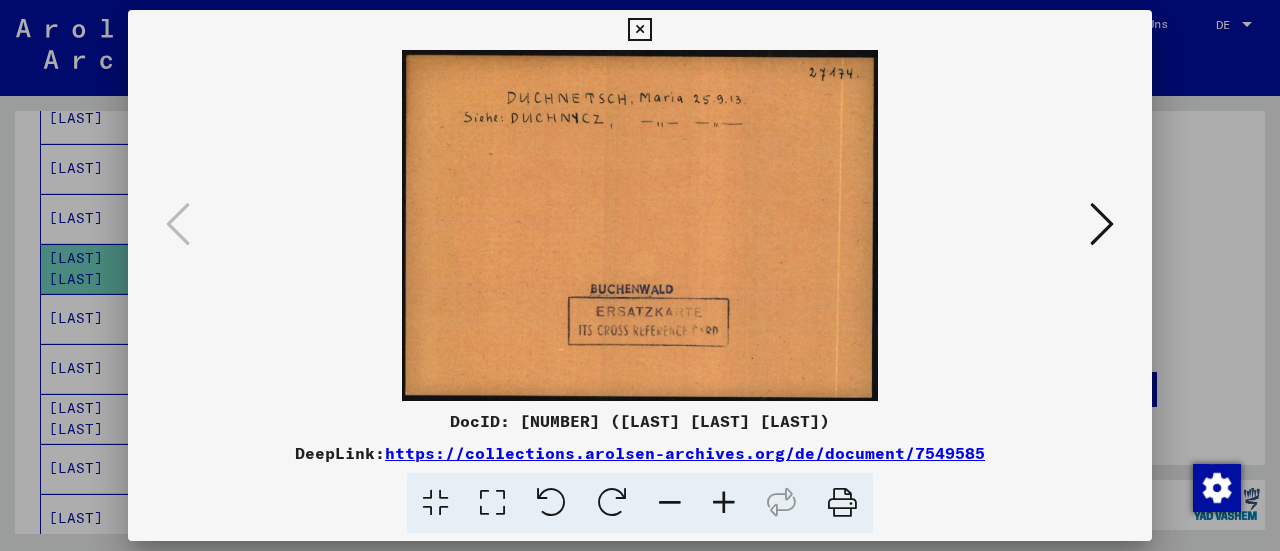 click at bounding box center (1102, 224) 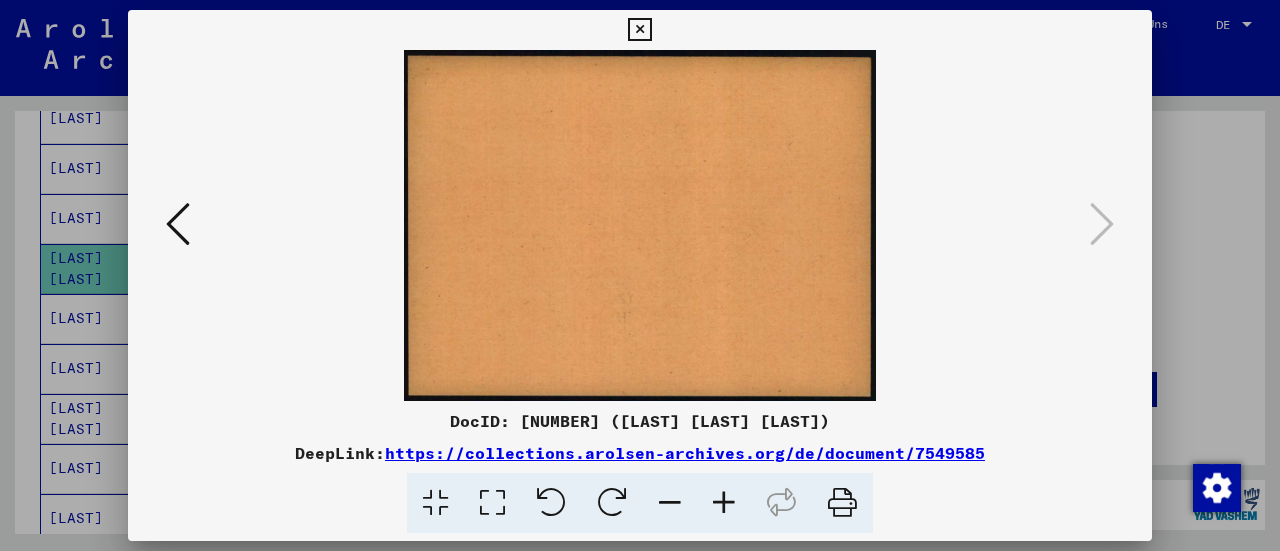 click at bounding box center (639, 30) 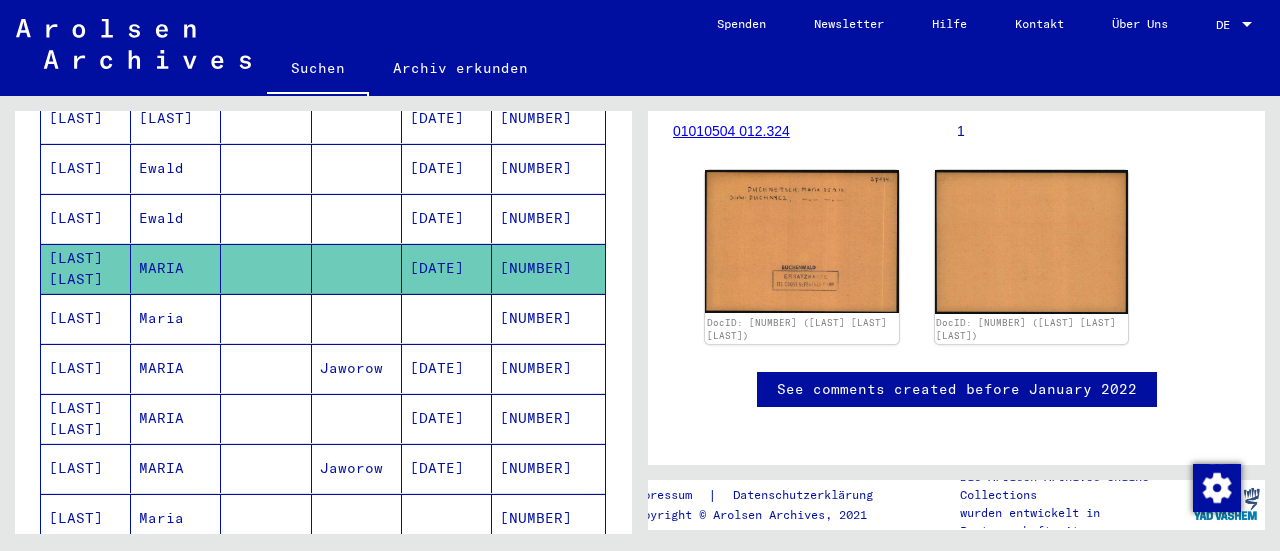 scroll, scrollTop: 182, scrollLeft: 0, axis: vertical 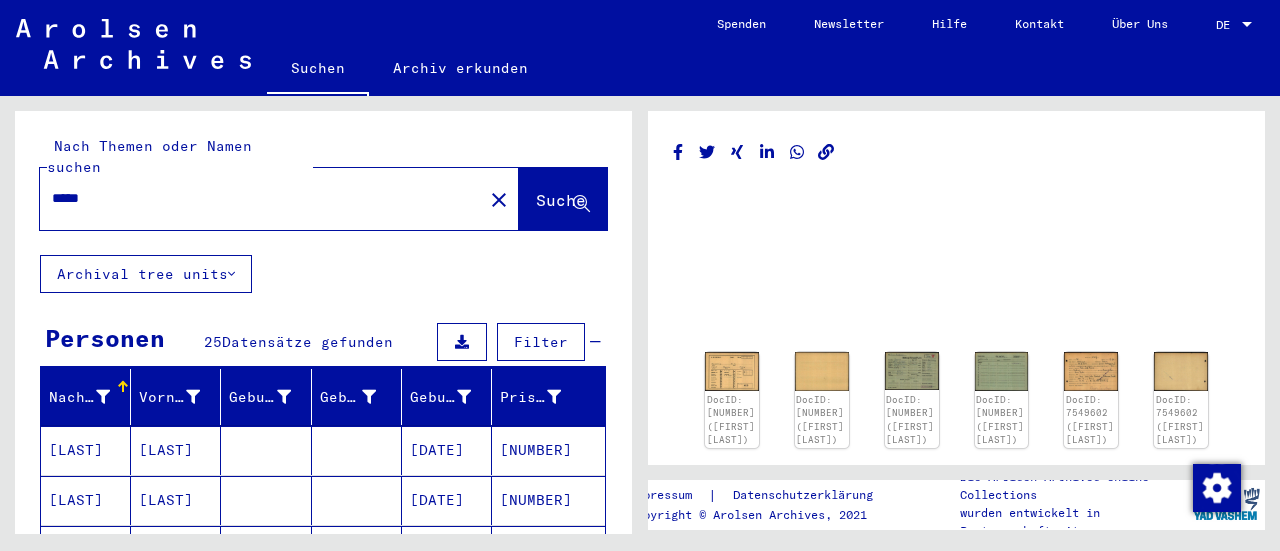 click on "*****" at bounding box center [261, 198] 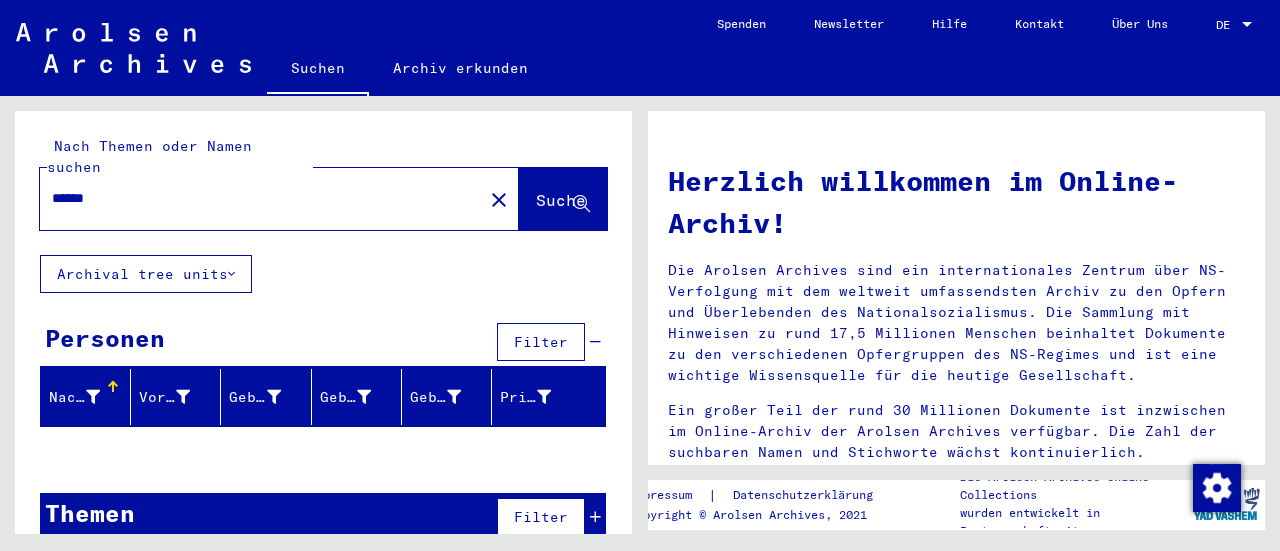 drag, startPoint x: 112, startPoint y: 181, endPoint x: 72, endPoint y: 180, distance: 40.012497 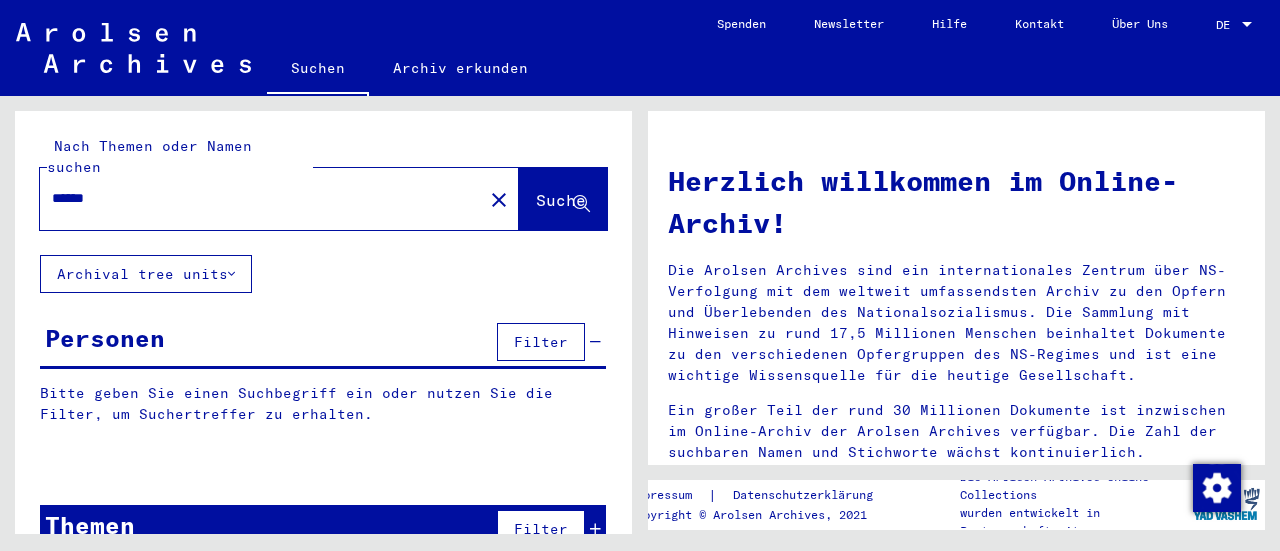 click on "******" at bounding box center (255, 198) 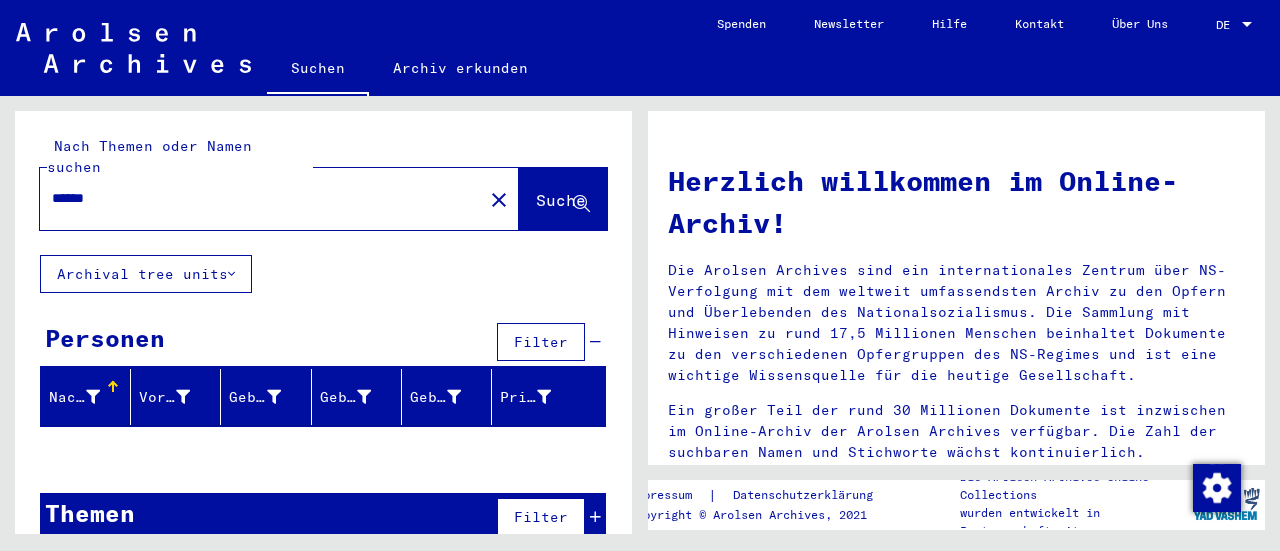 click on "******" at bounding box center [255, 198] 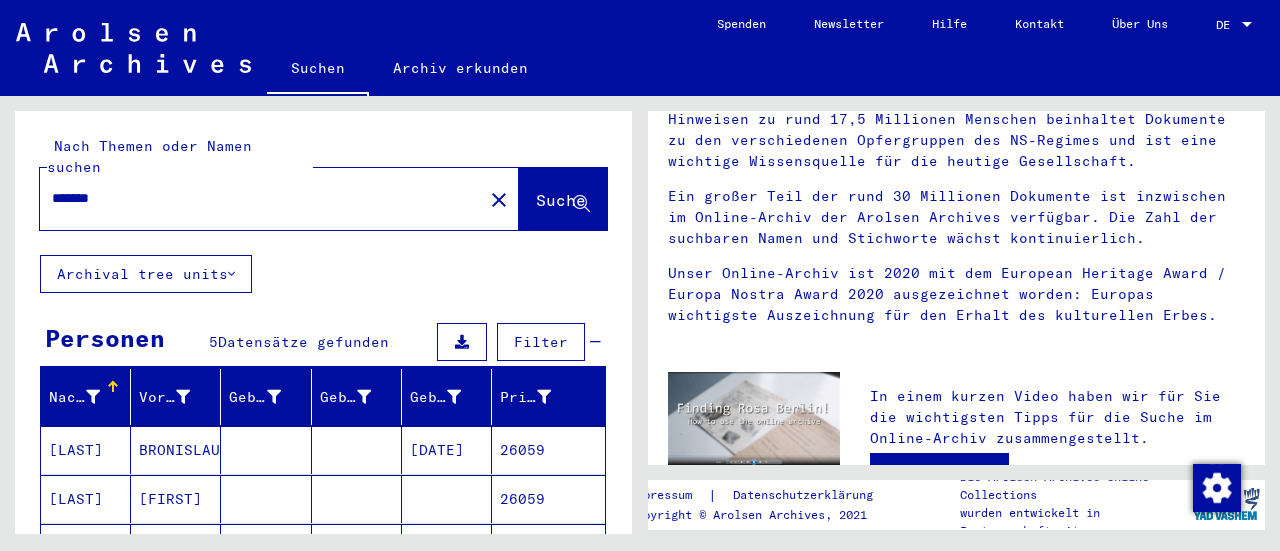 scroll, scrollTop: 264, scrollLeft: 0, axis: vertical 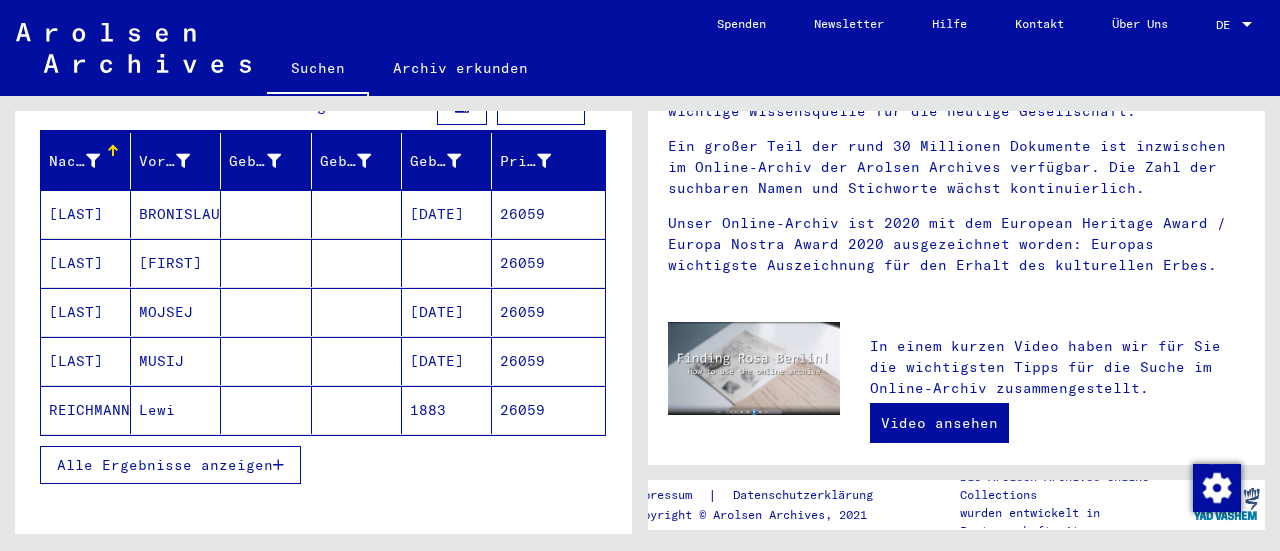click on "Alle Ergebnisse anzeigen" at bounding box center (165, 465) 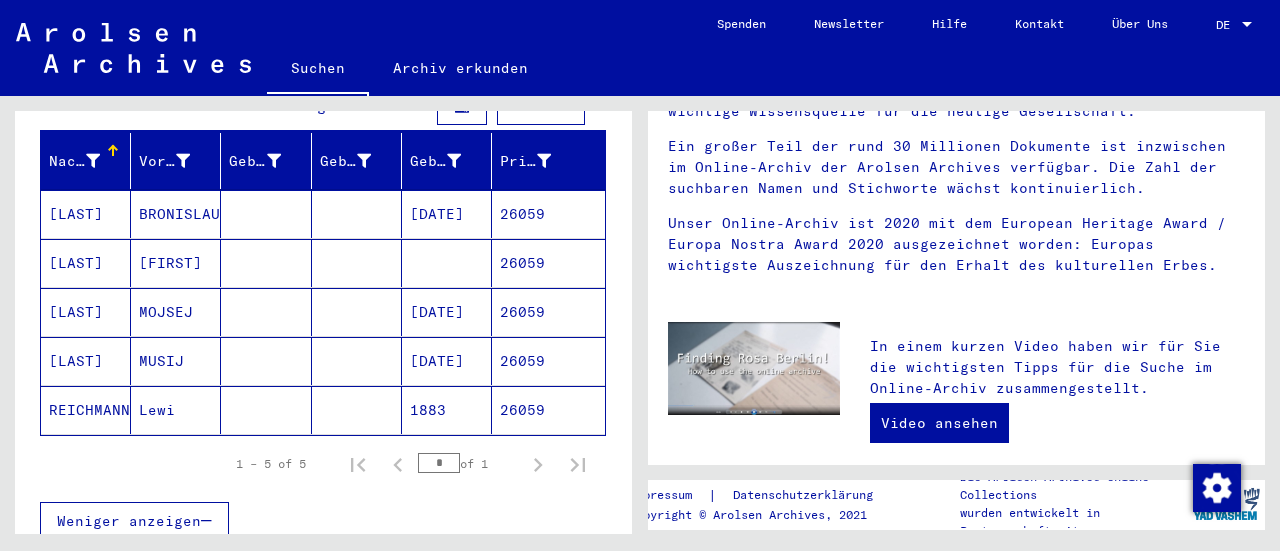 click on "Weniger anzeigen" at bounding box center (129, 521) 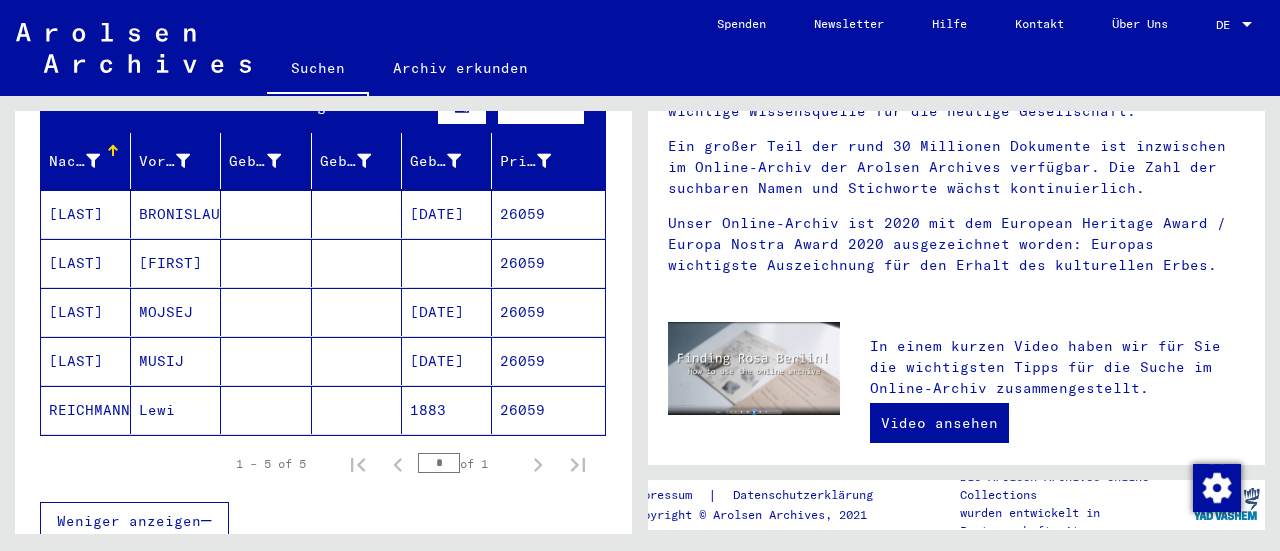 scroll, scrollTop: 210, scrollLeft: 0, axis: vertical 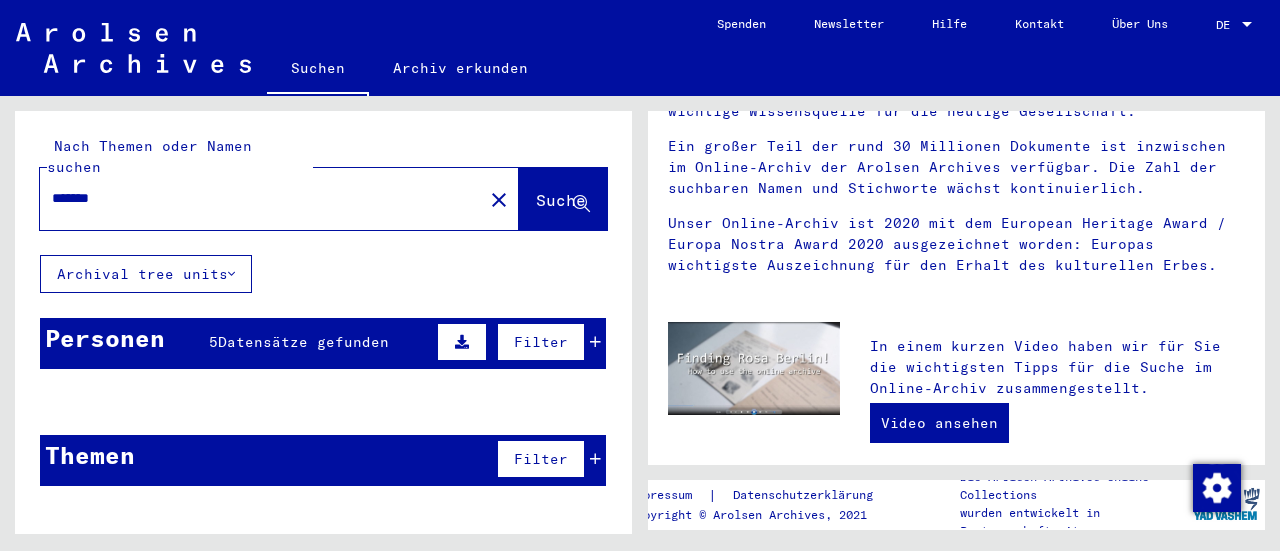 click on "*******" 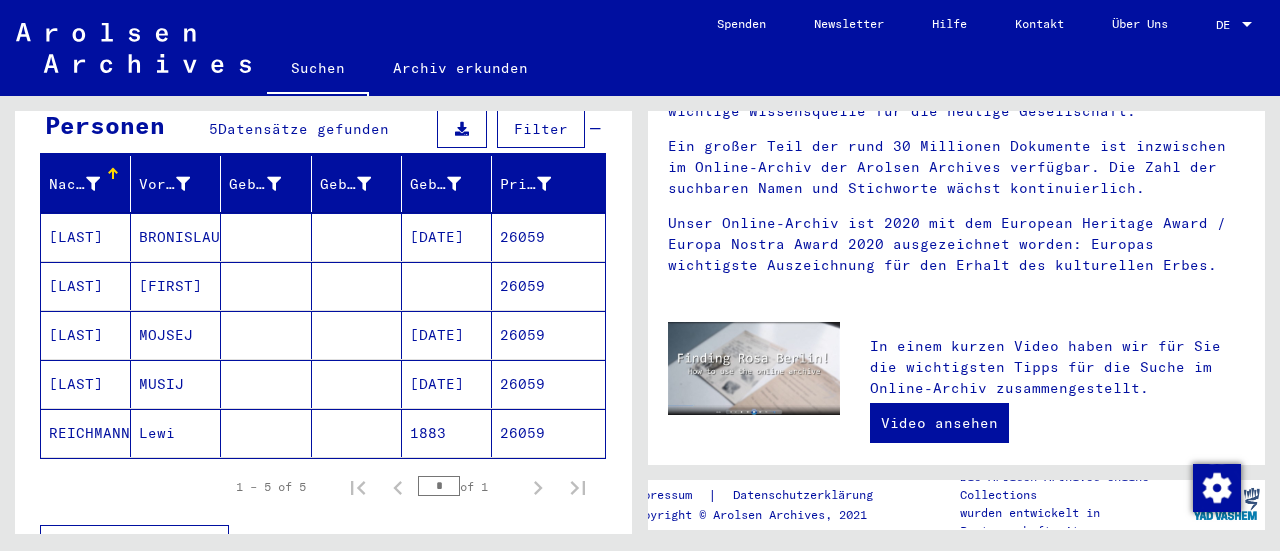 scroll, scrollTop: 214, scrollLeft: 0, axis: vertical 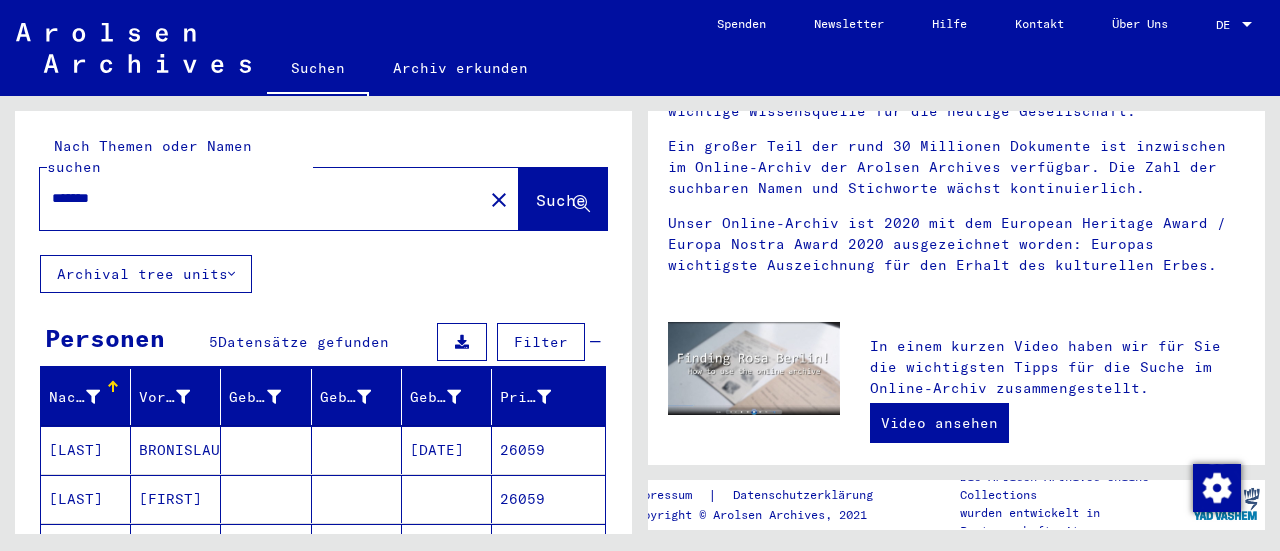 click on "Suchen   Archiv erkunden" 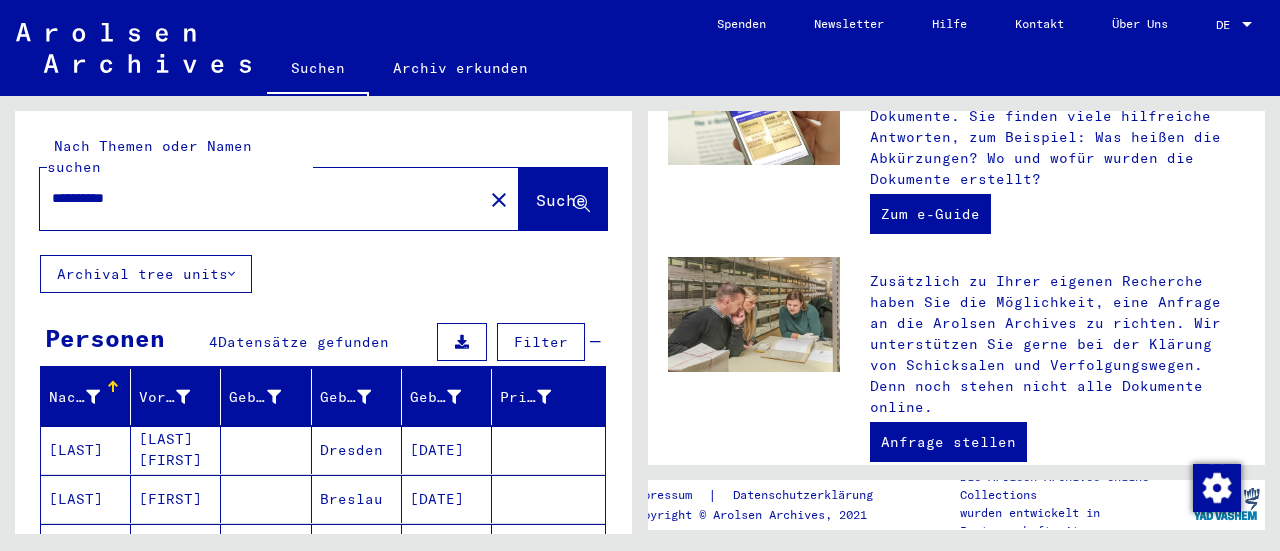 scroll, scrollTop: 675, scrollLeft: 0, axis: vertical 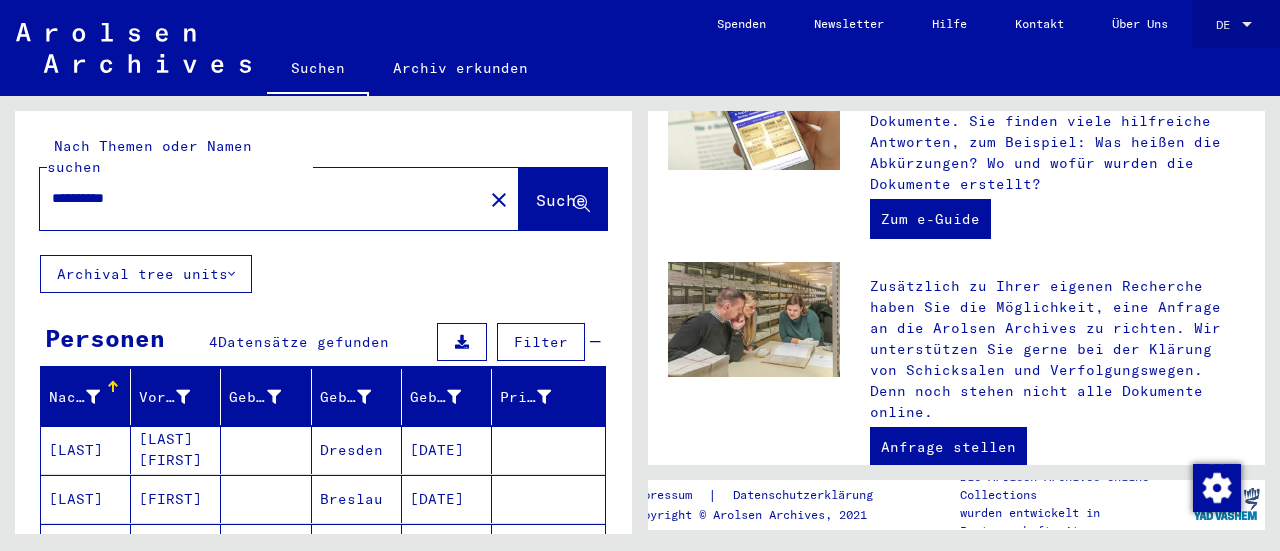 click on "DE" at bounding box center (1227, 25) 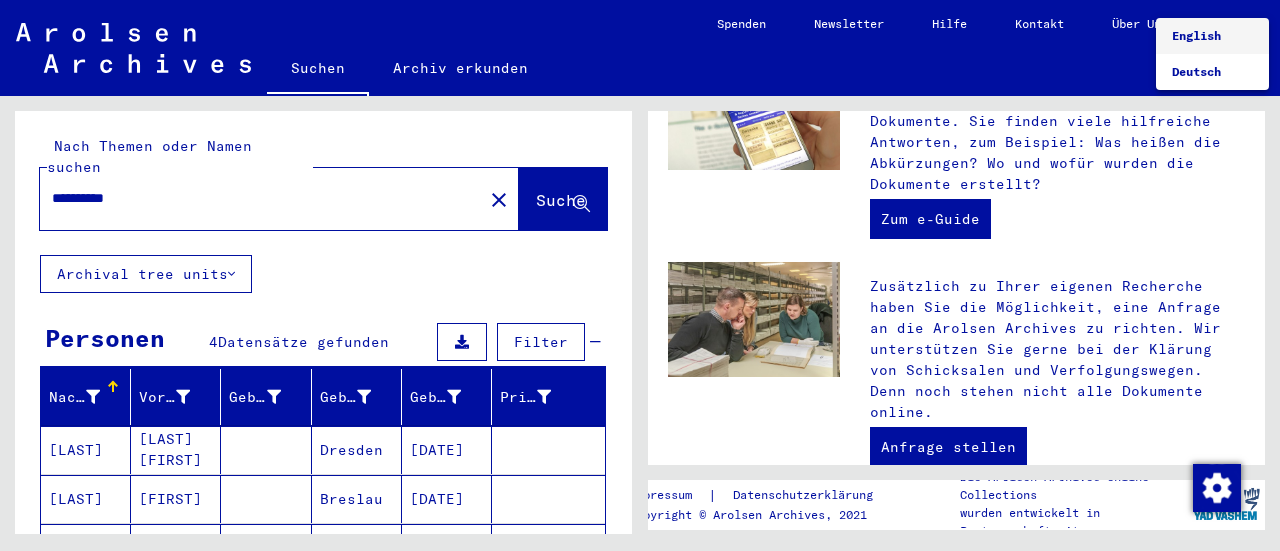 click on "English" at bounding box center [1212, 36] 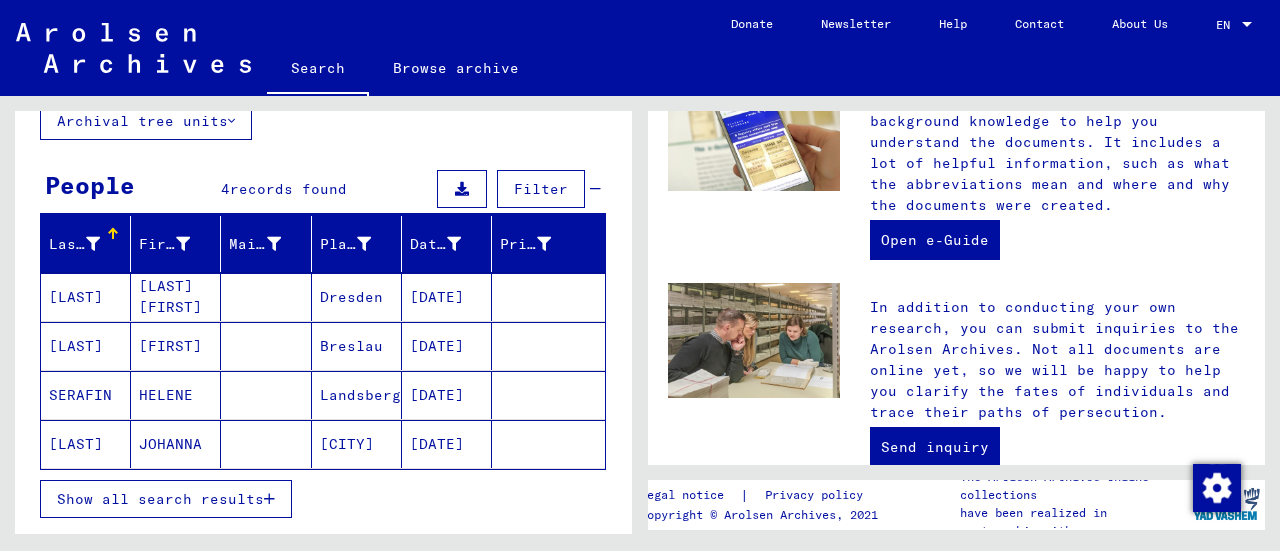 scroll, scrollTop: 244, scrollLeft: 0, axis: vertical 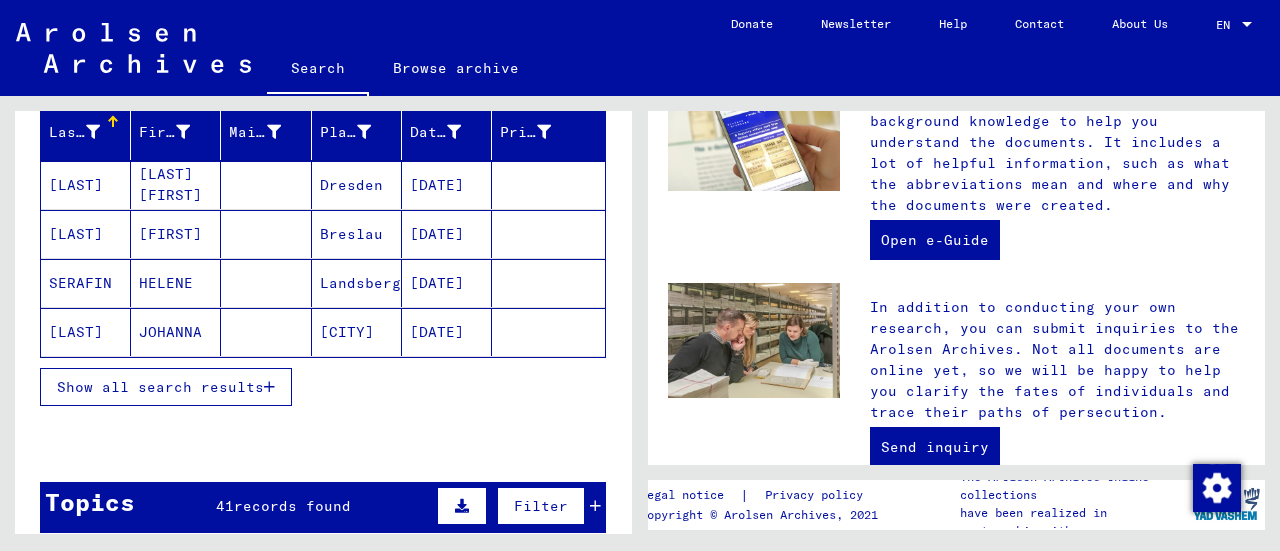 click on "Show all search results" at bounding box center [166, 387] 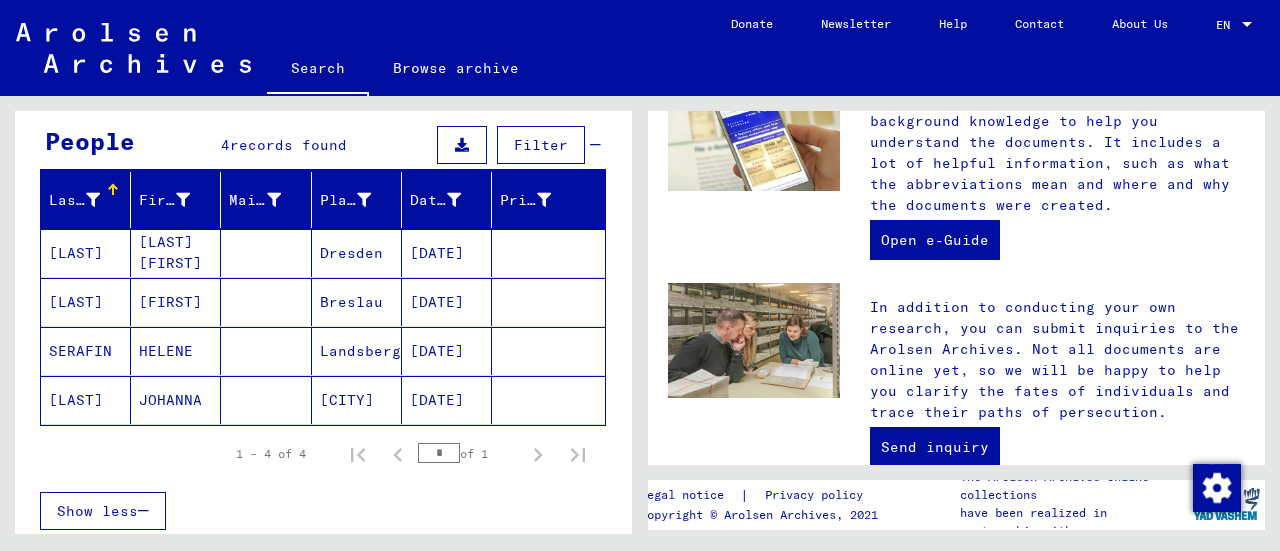 scroll, scrollTop: 0, scrollLeft: 0, axis: both 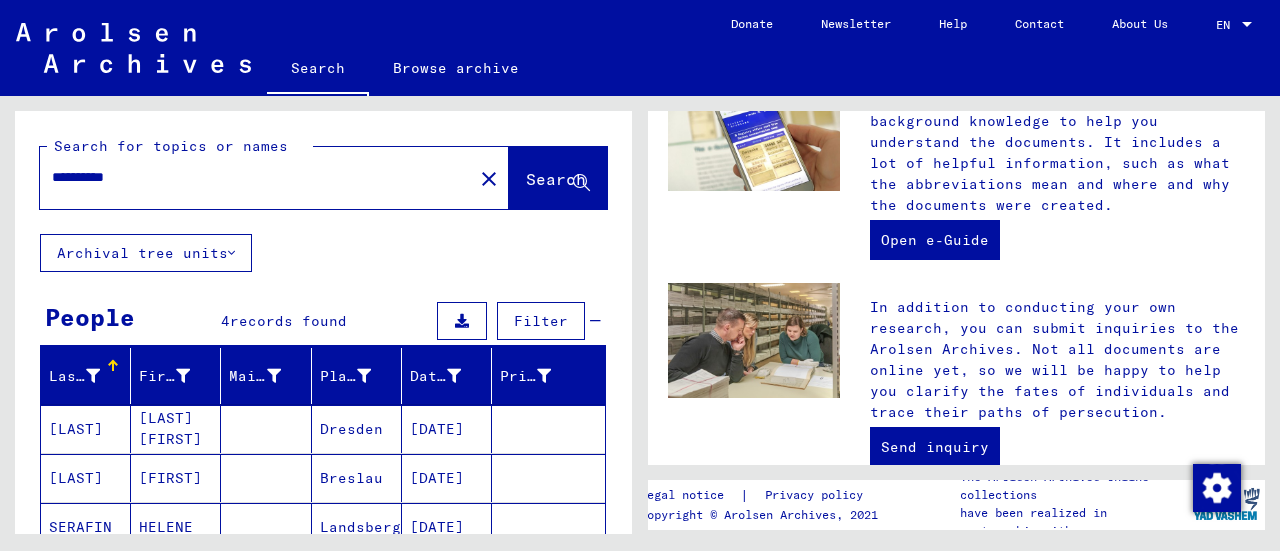 click on "**********" at bounding box center (250, 177) 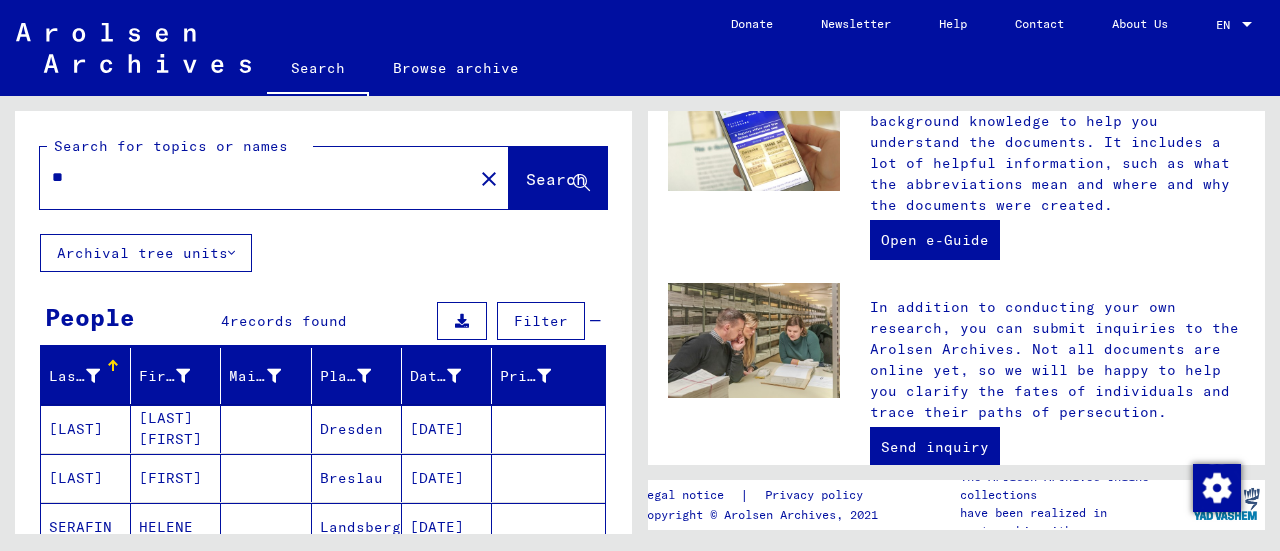 type on "*" 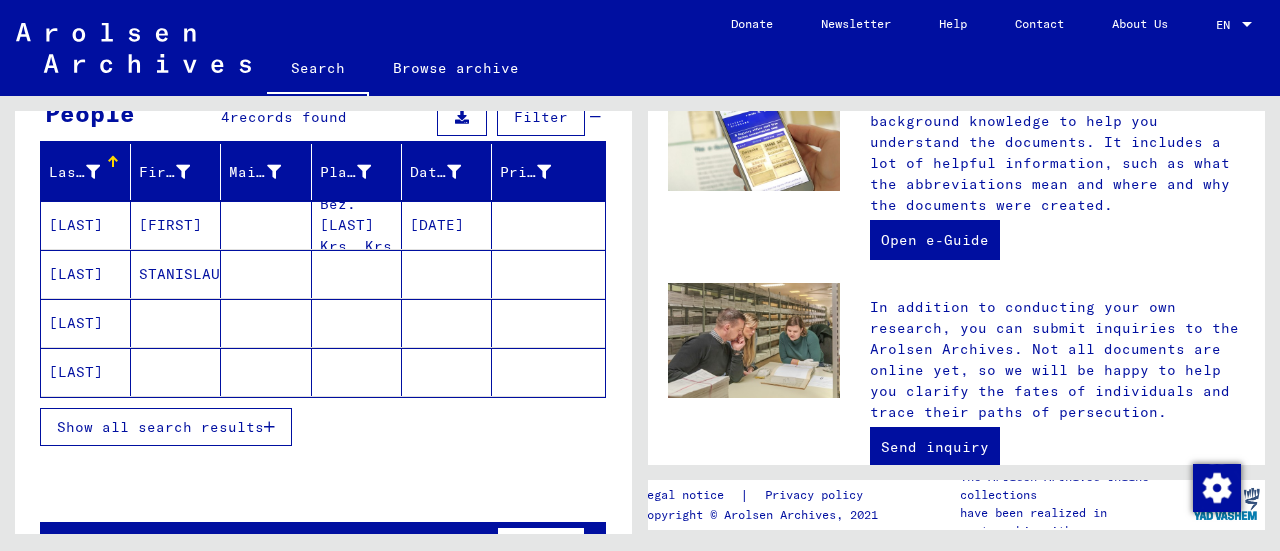 scroll, scrollTop: 230, scrollLeft: 0, axis: vertical 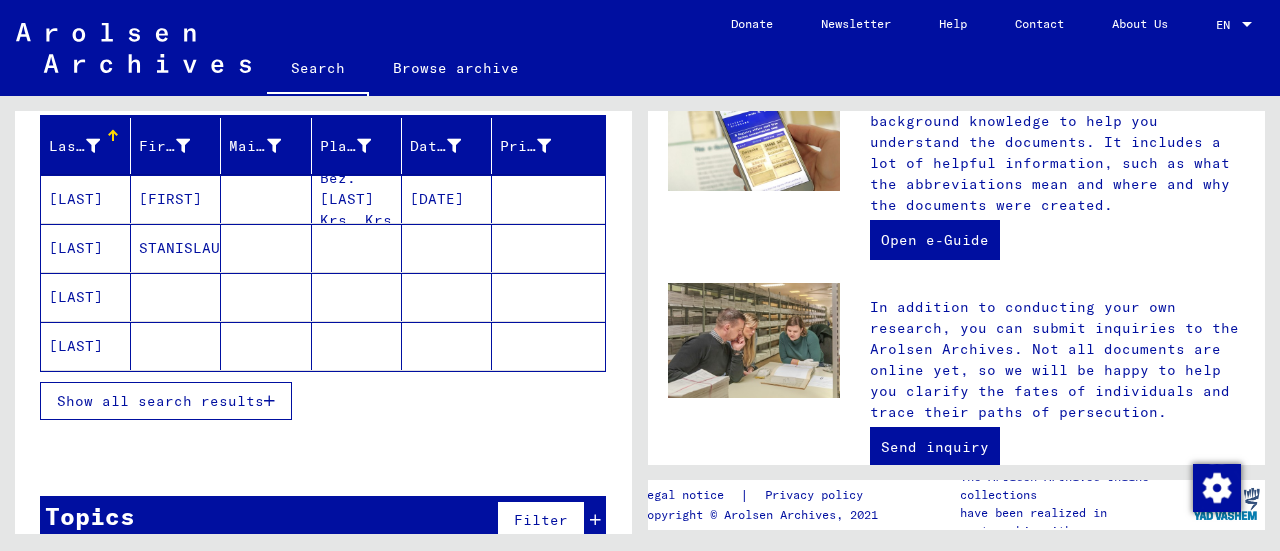 click on "Show all search results" at bounding box center [166, 401] 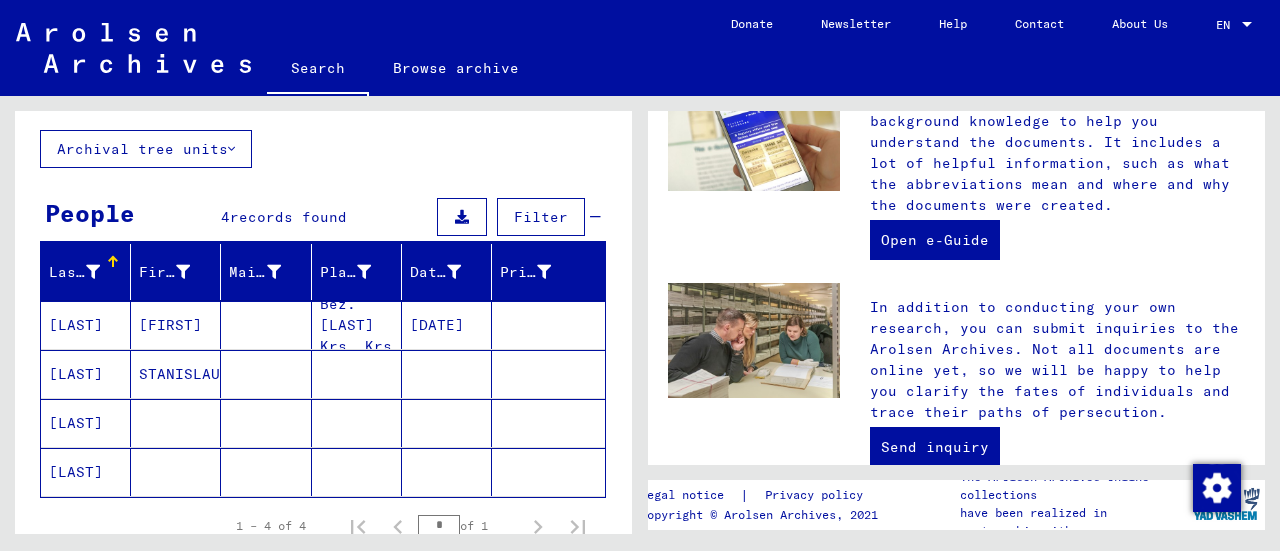 scroll, scrollTop: 0, scrollLeft: 0, axis: both 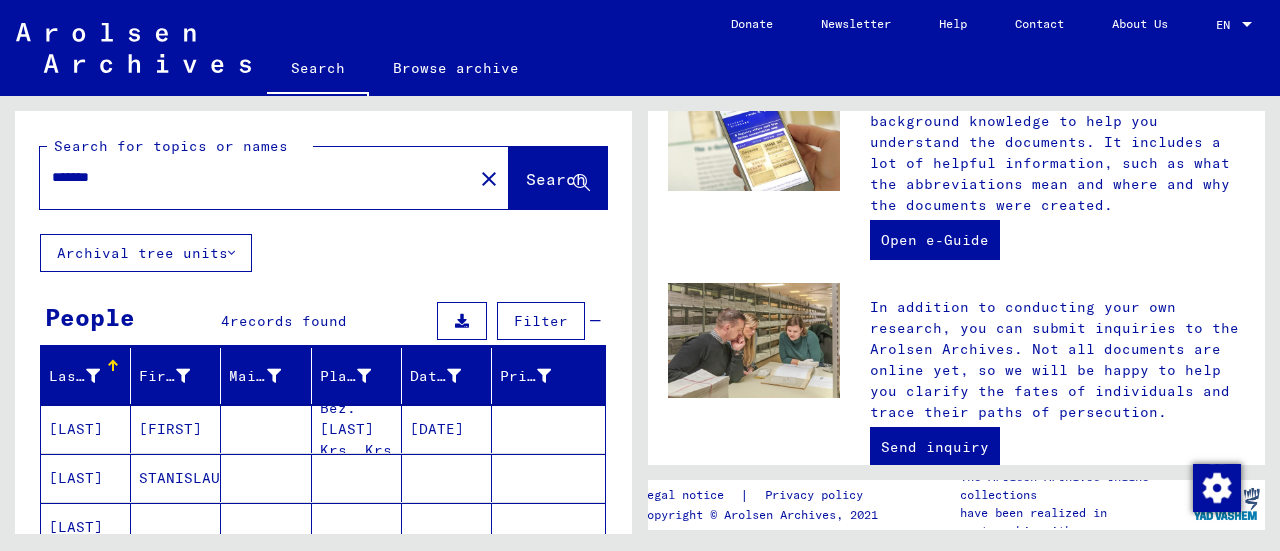 click on "*******" at bounding box center [250, 177] 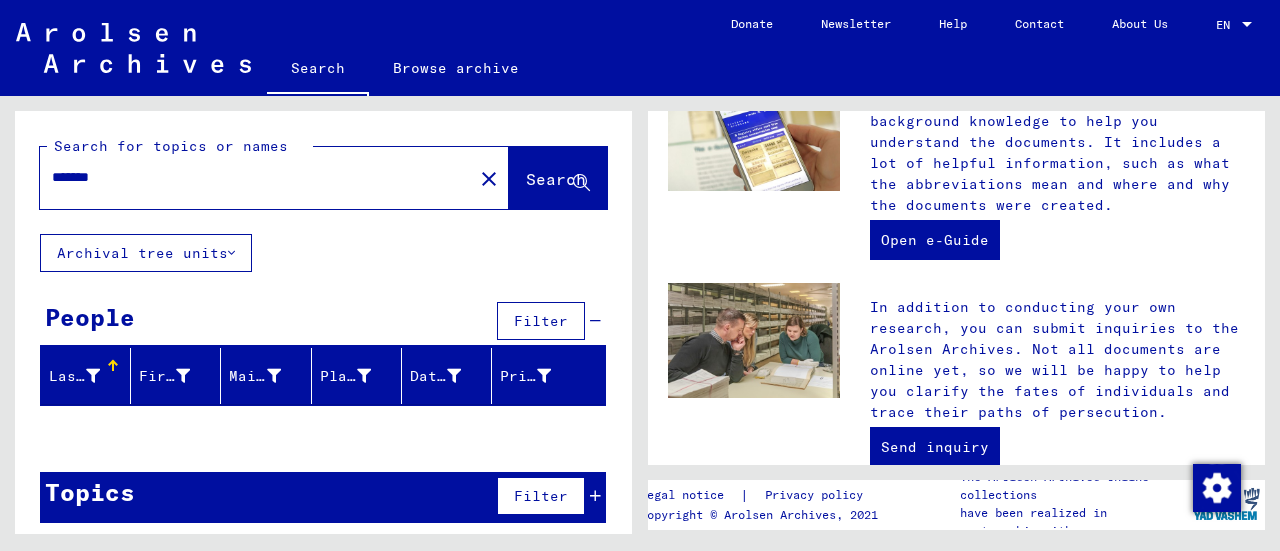 click on "*******" at bounding box center (250, 177) 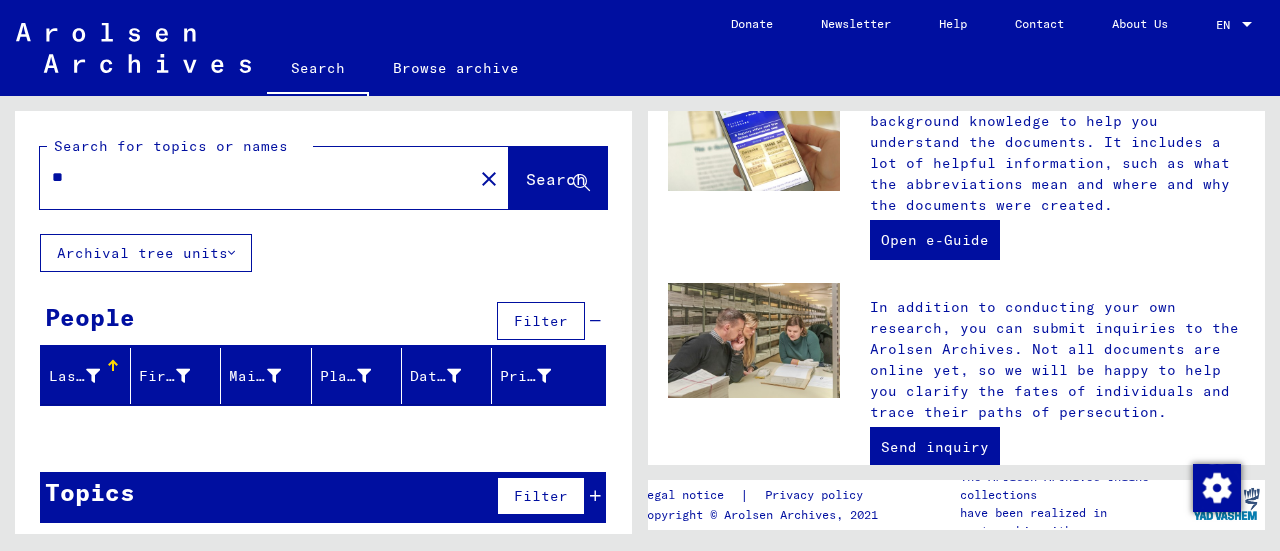 type on "*" 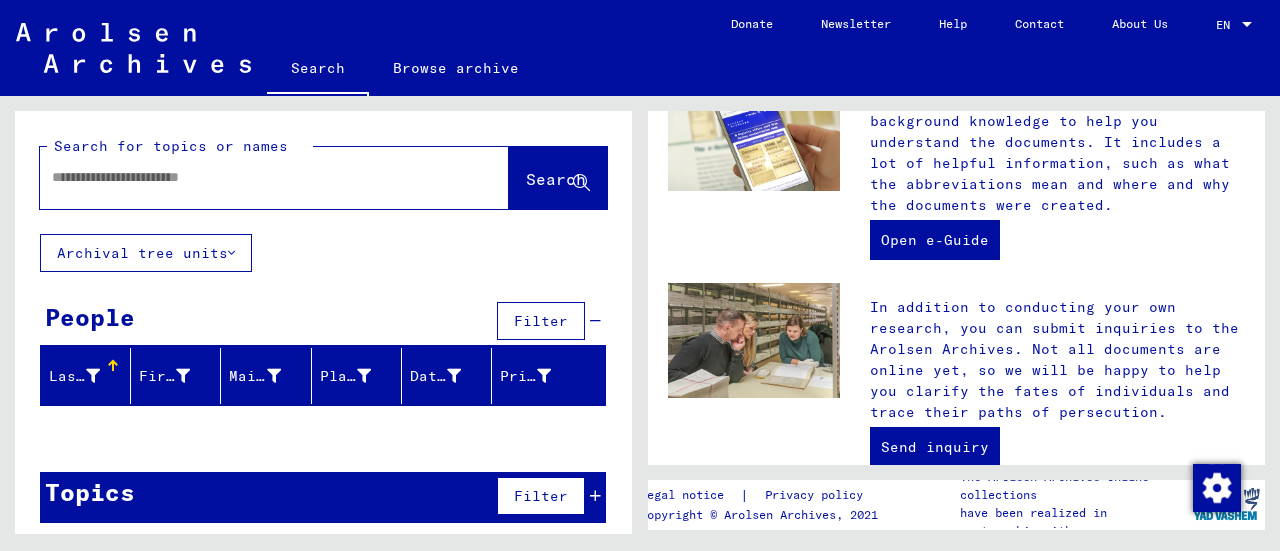 click at bounding box center [250, 177] 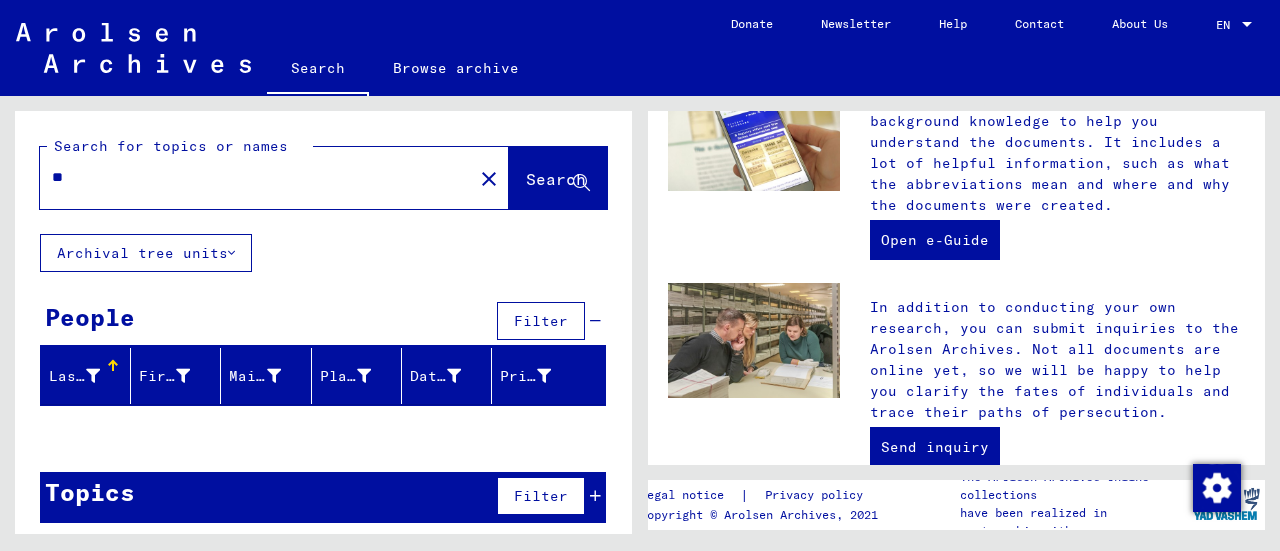 type on "*" 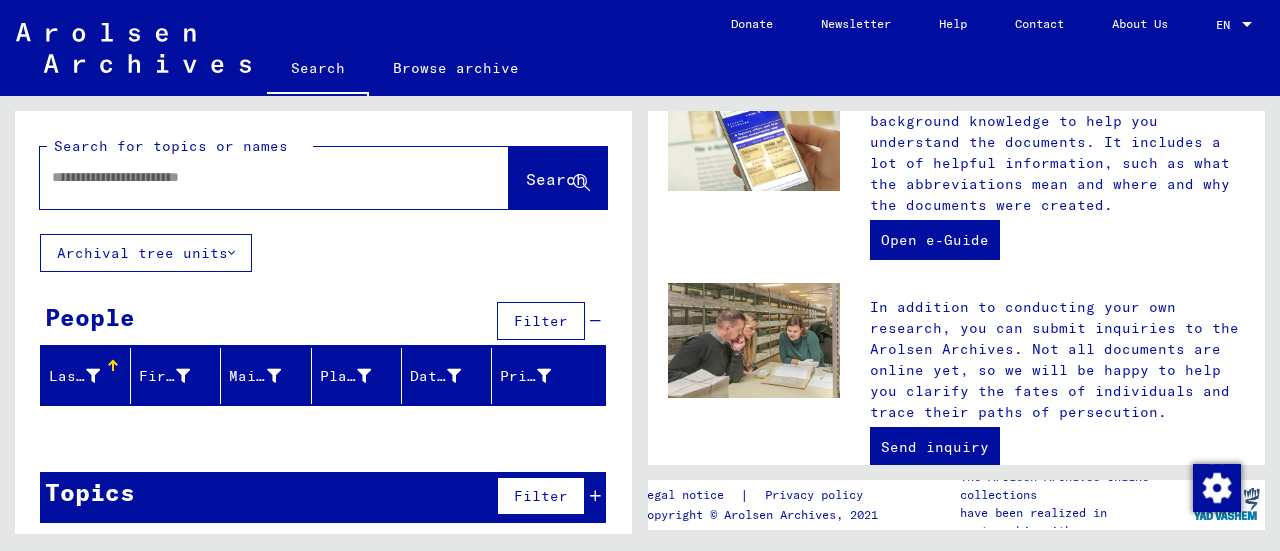 click at bounding box center [250, 177] 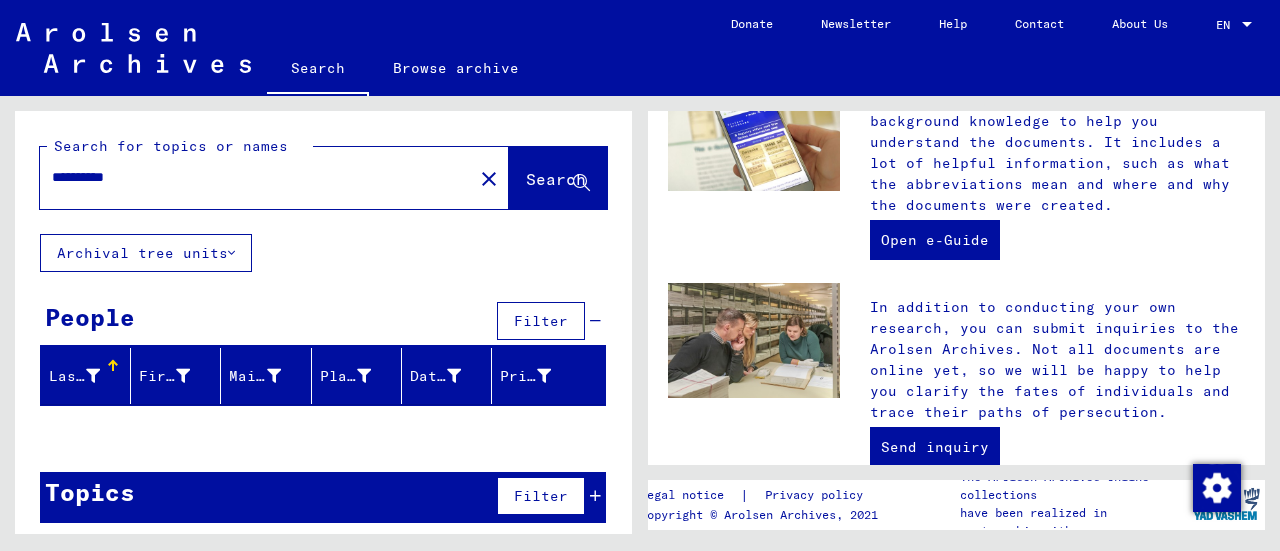 type on "**********" 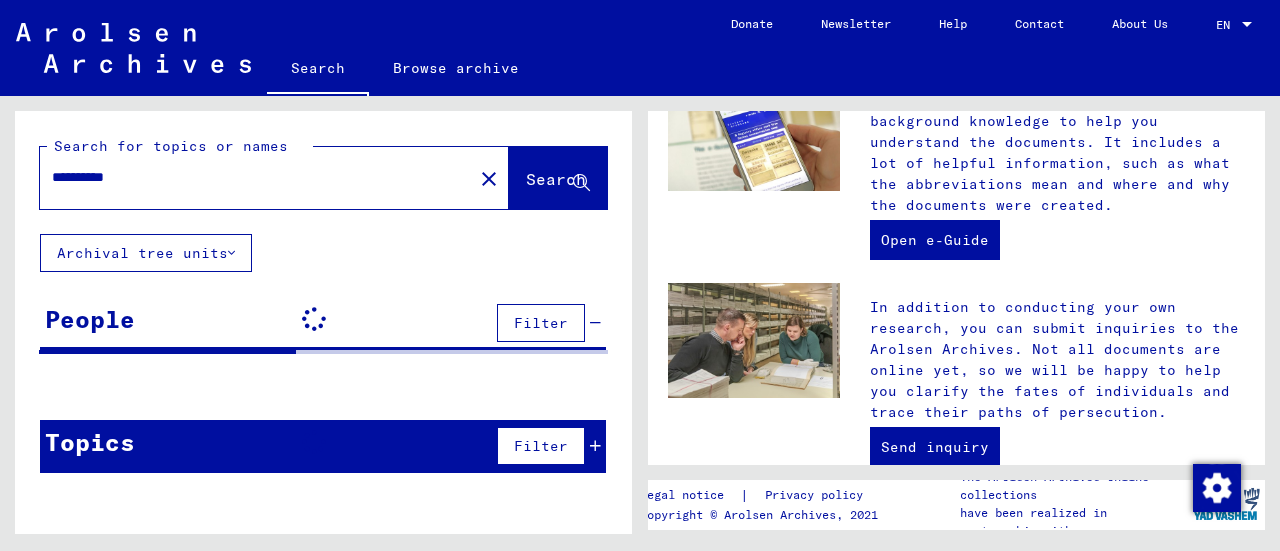 click on "**********" at bounding box center [250, 177] 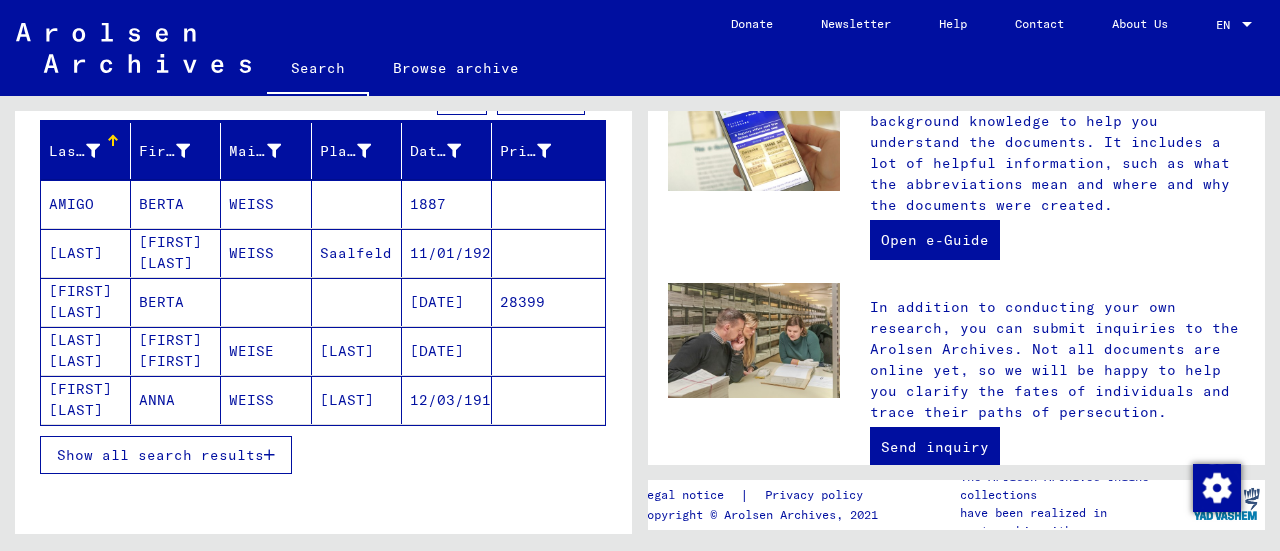 scroll, scrollTop: 275, scrollLeft: 0, axis: vertical 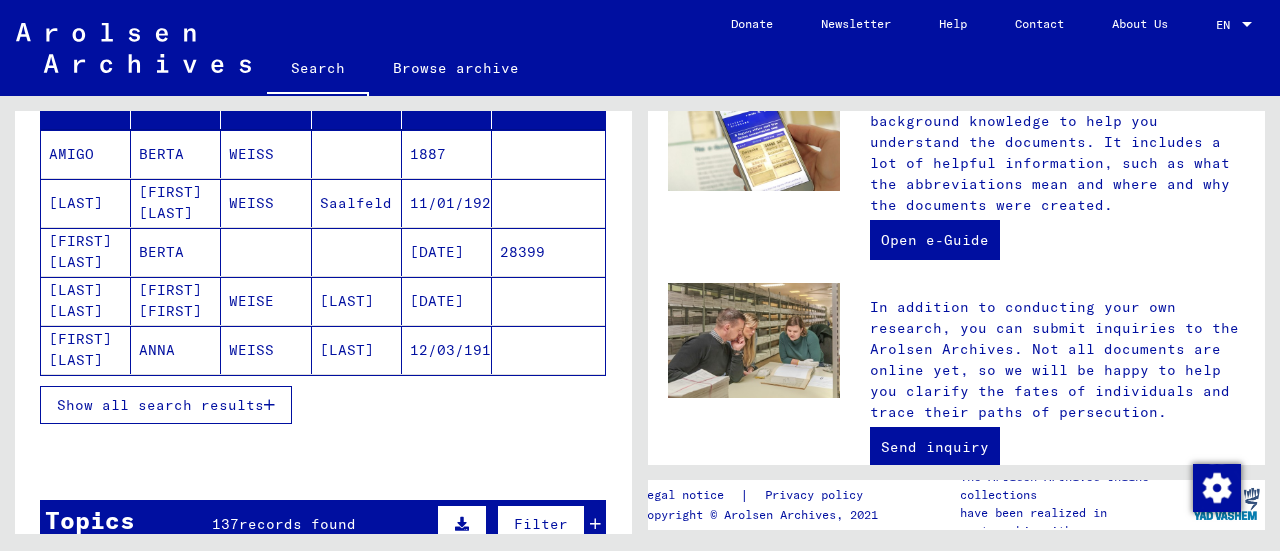 click on "Show all search results" at bounding box center (160, 405) 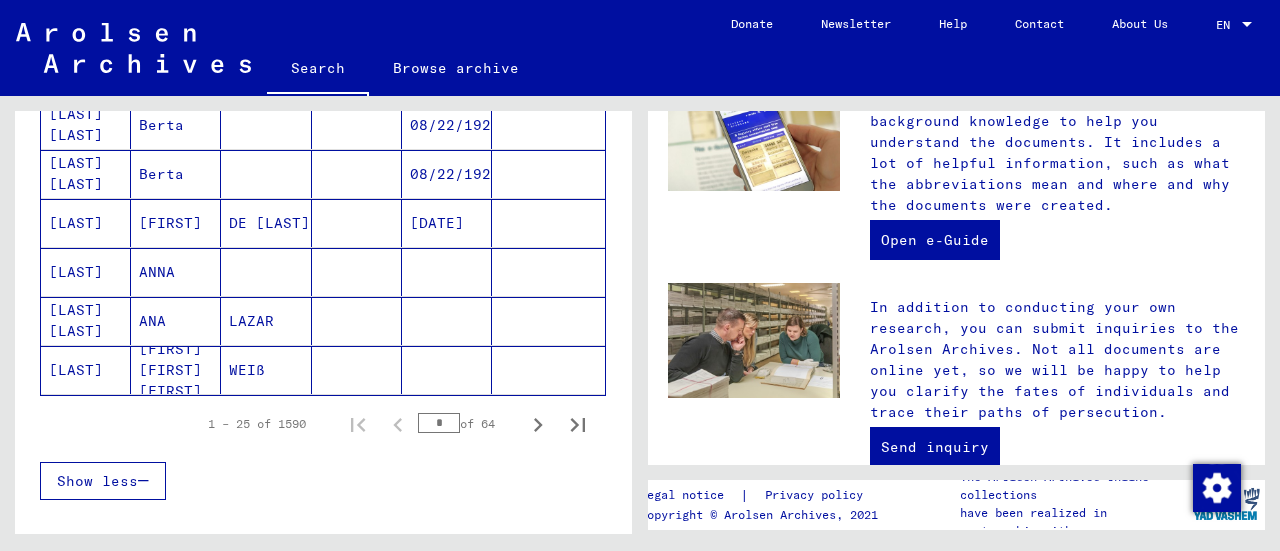 scroll, scrollTop: 1239, scrollLeft: 0, axis: vertical 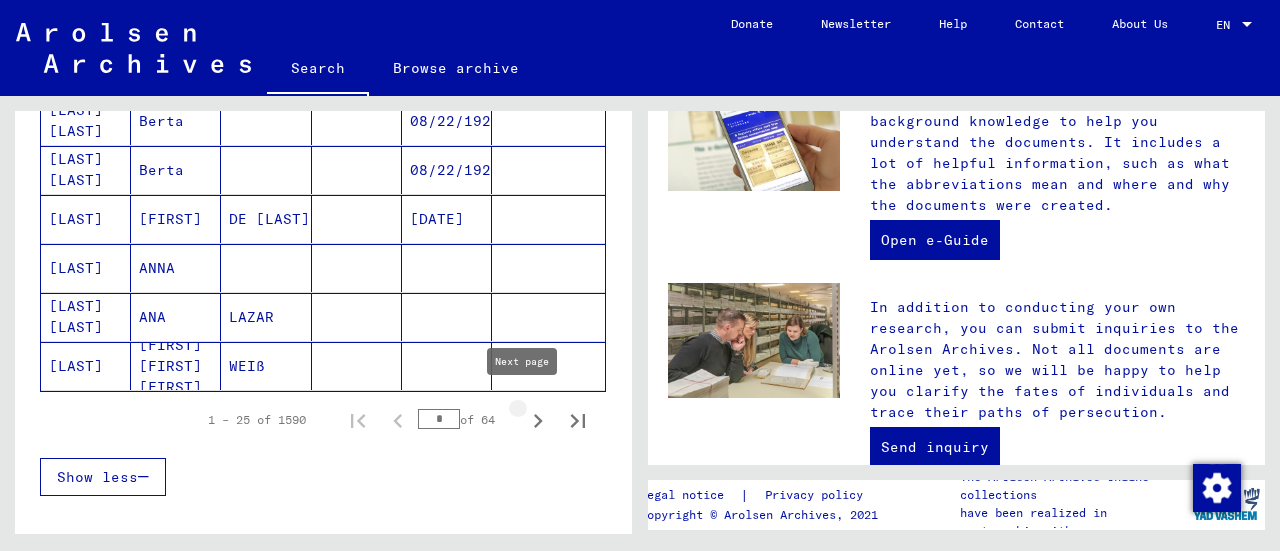 click 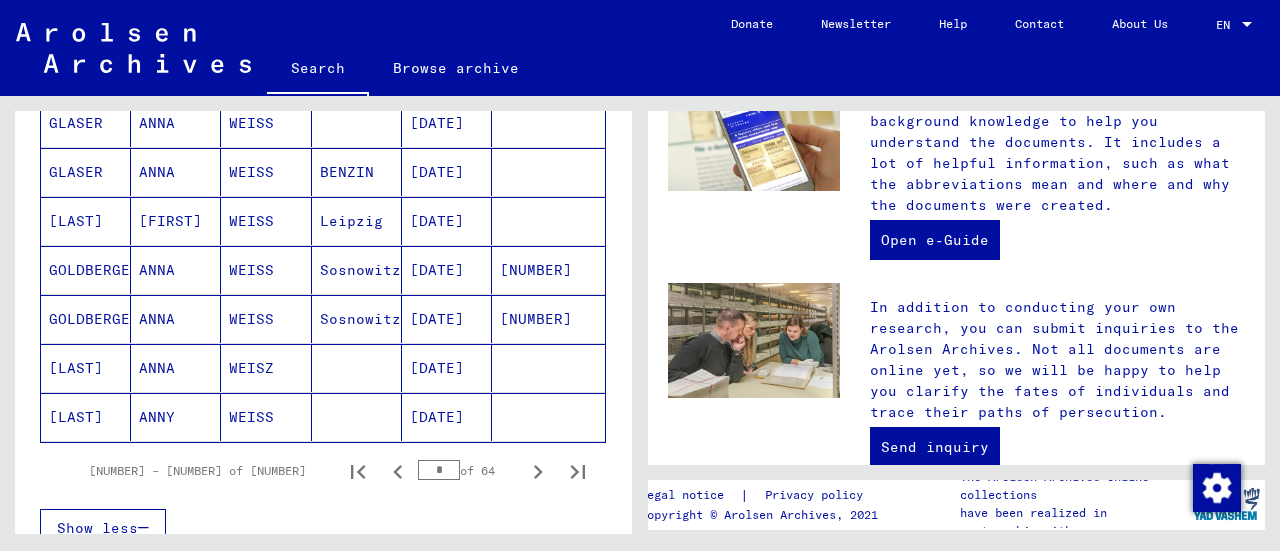 scroll, scrollTop: 1195, scrollLeft: 0, axis: vertical 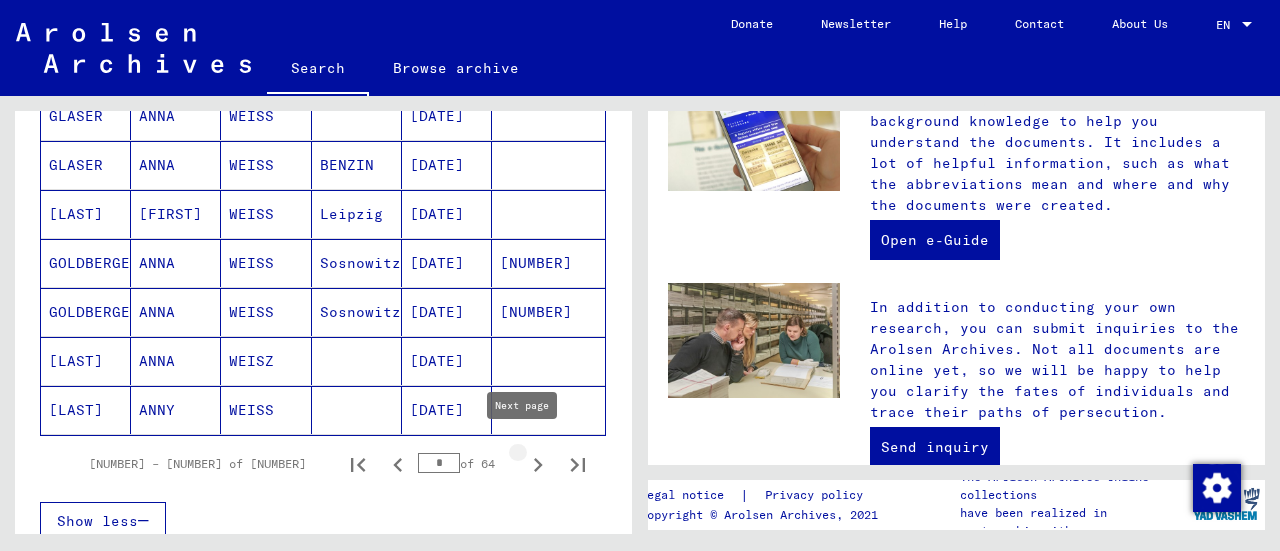 click 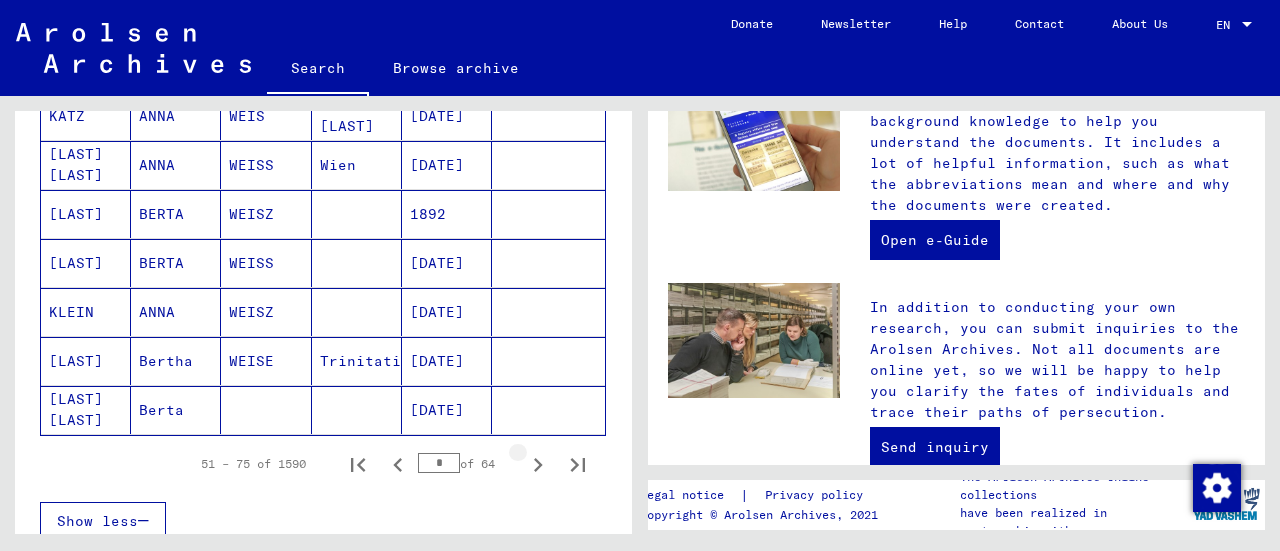 click 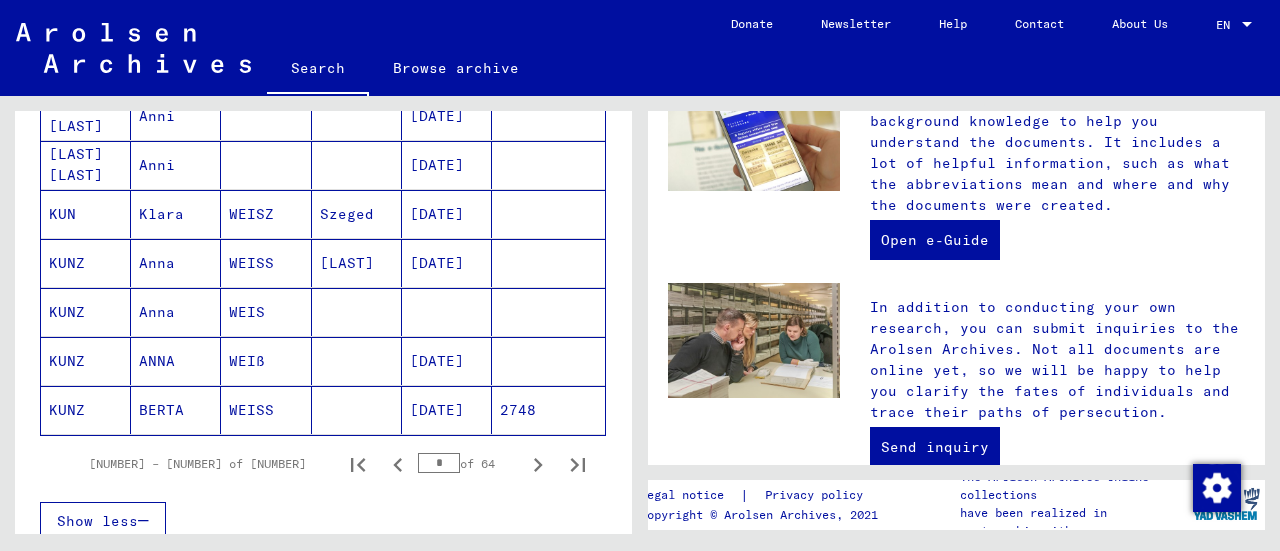 click 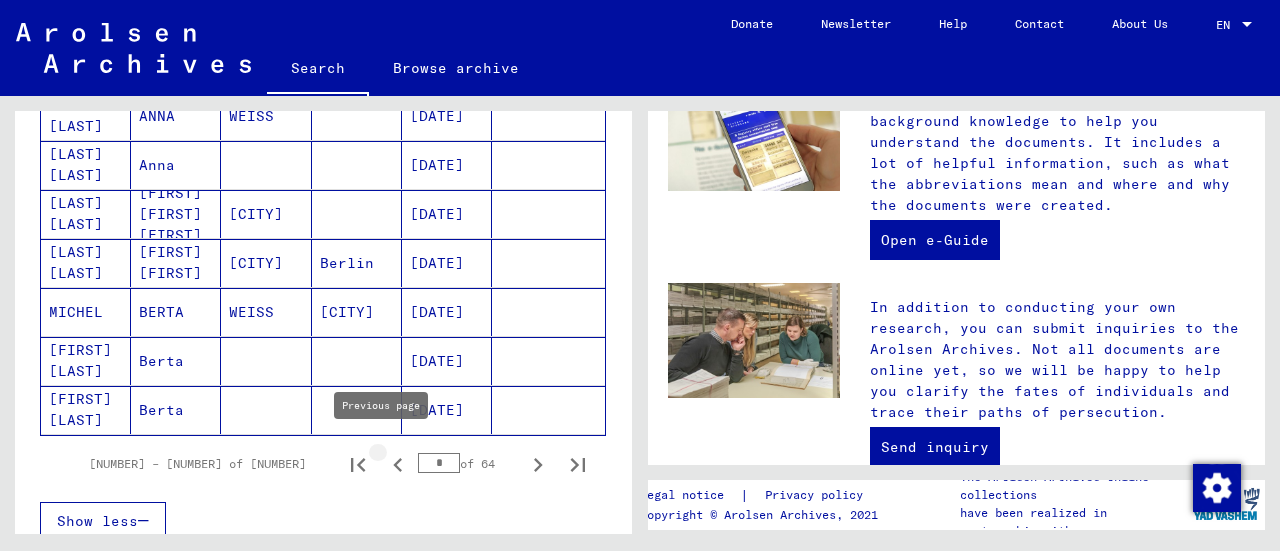 click 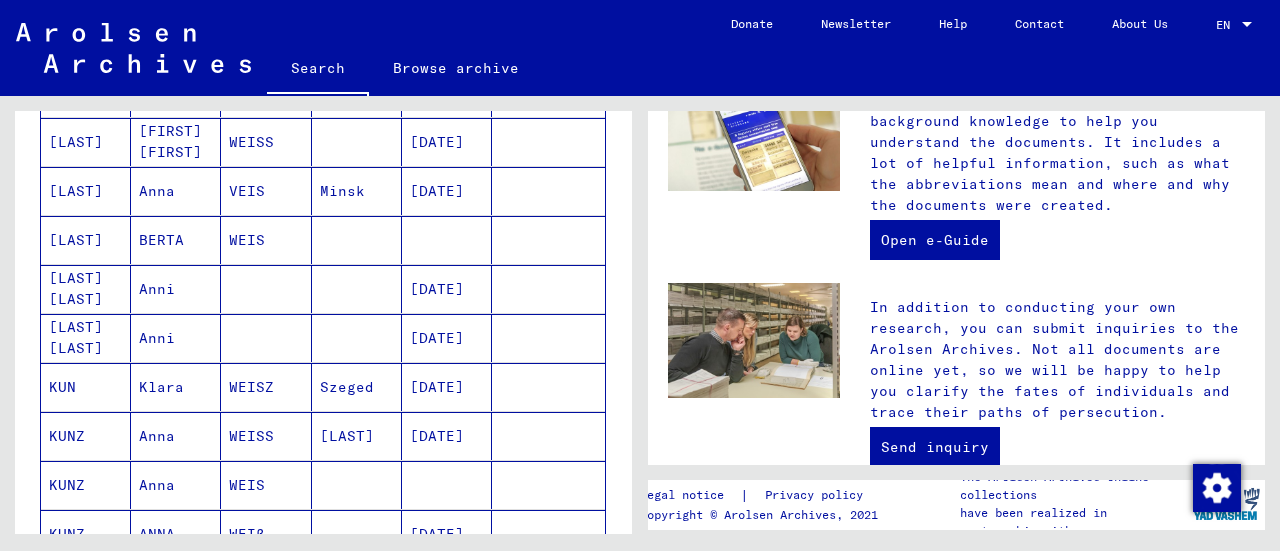 scroll, scrollTop: 1014, scrollLeft: 0, axis: vertical 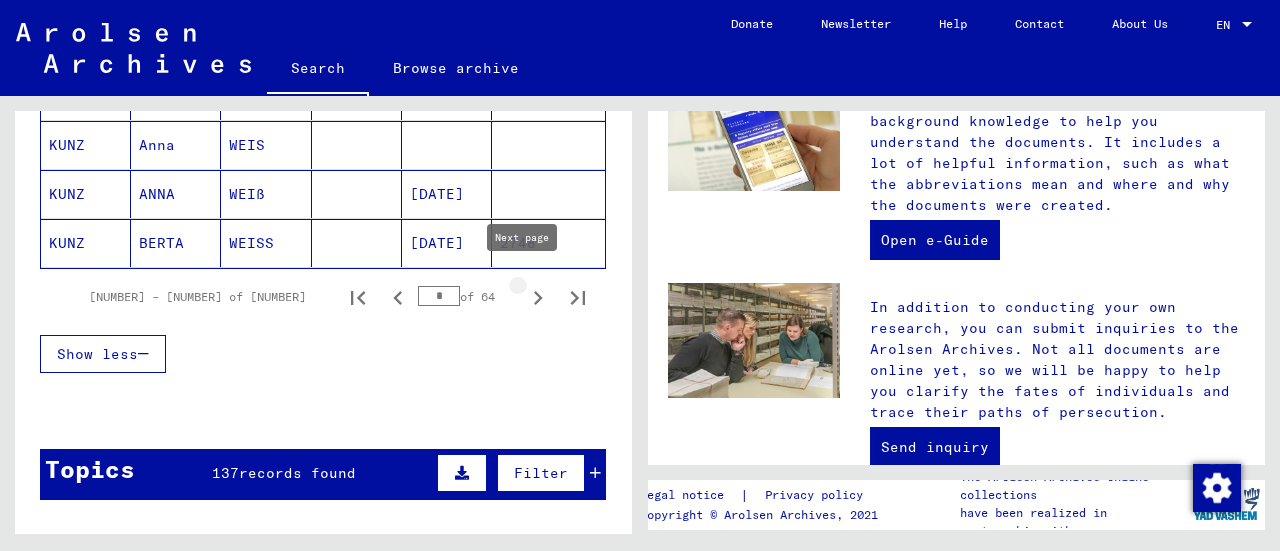 click 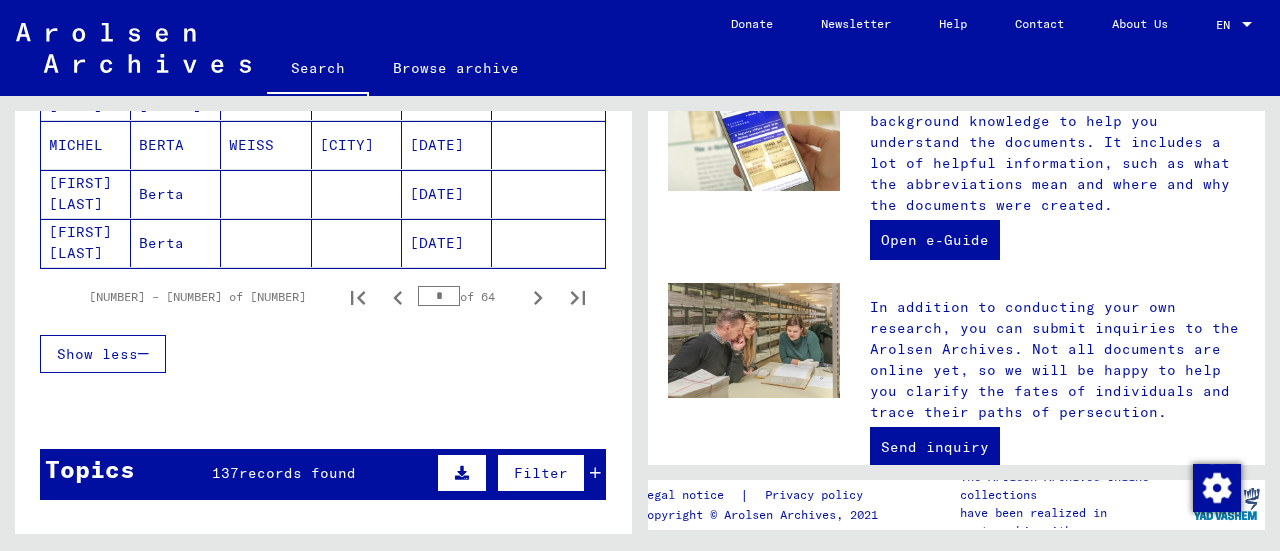 click 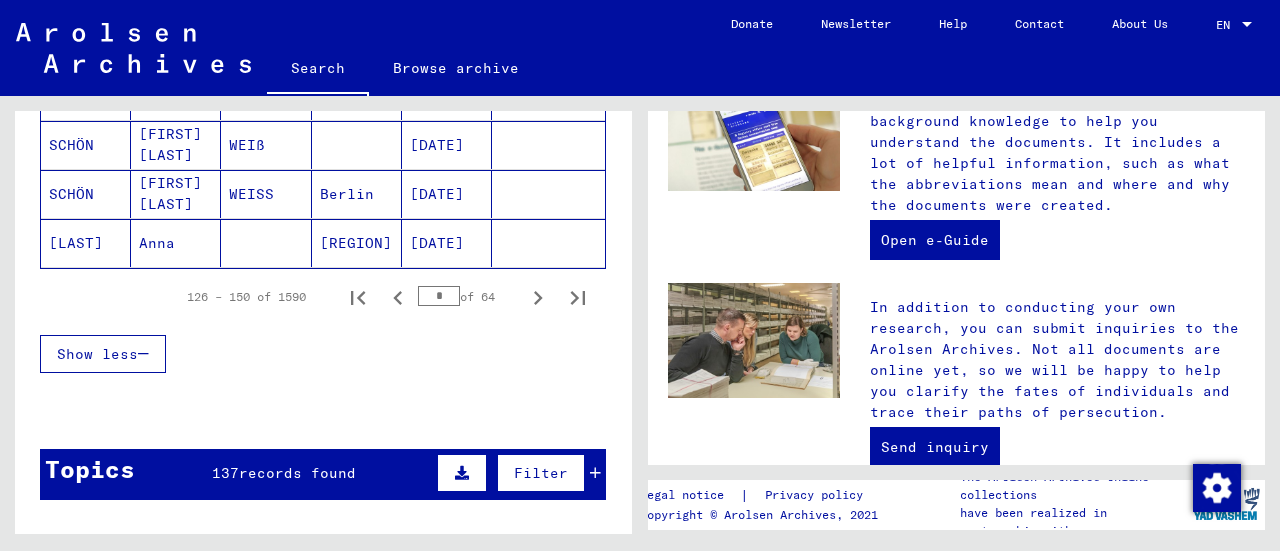 click 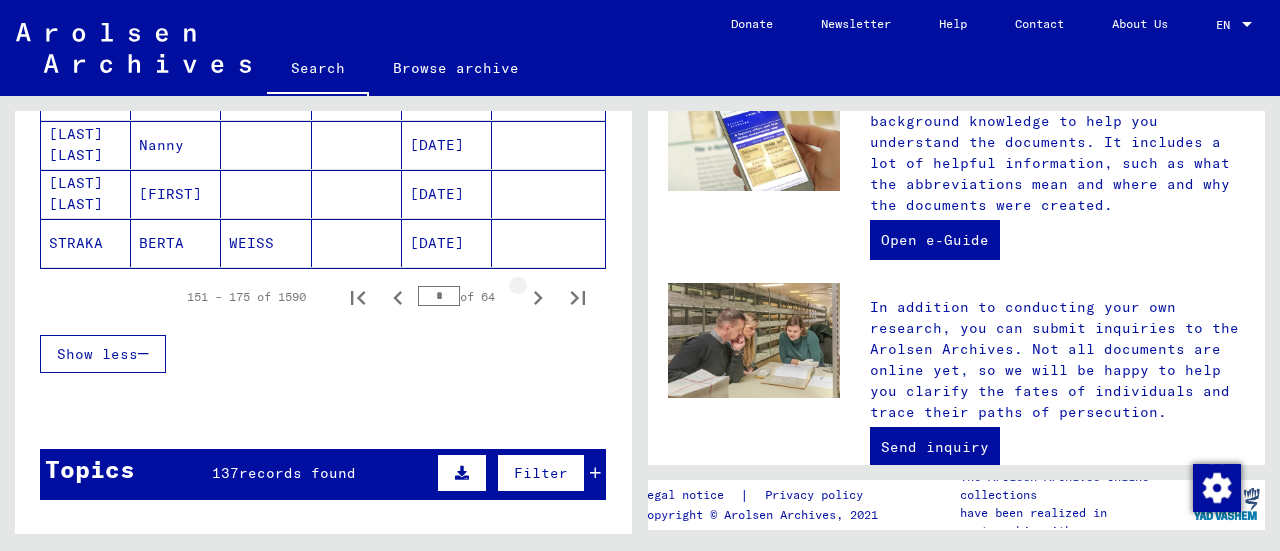 click 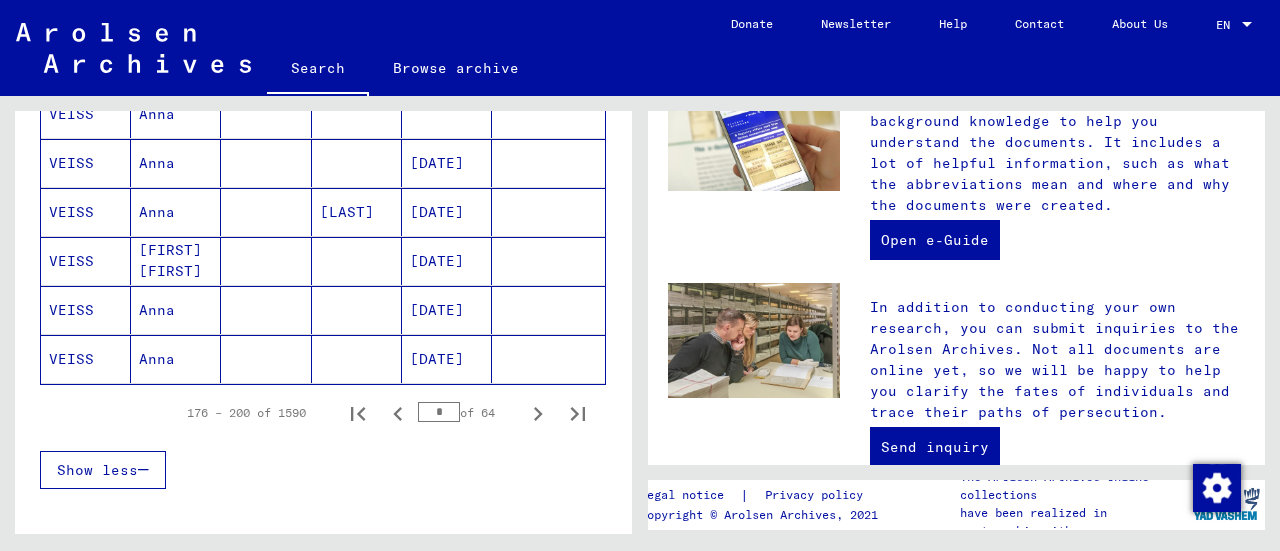 scroll, scrollTop: 1266, scrollLeft: 0, axis: vertical 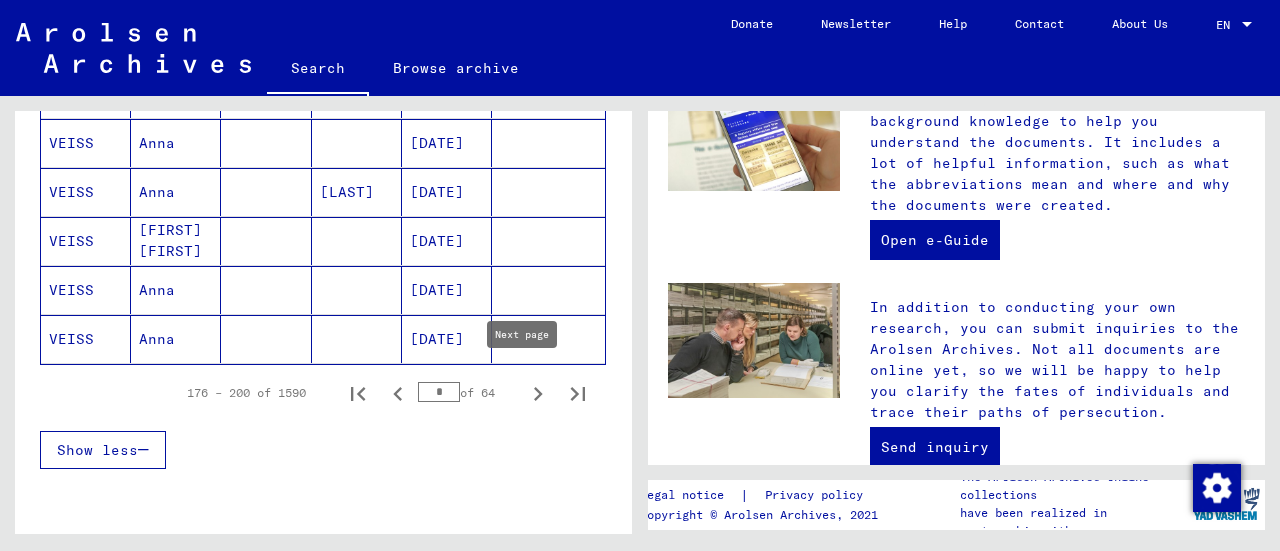 click 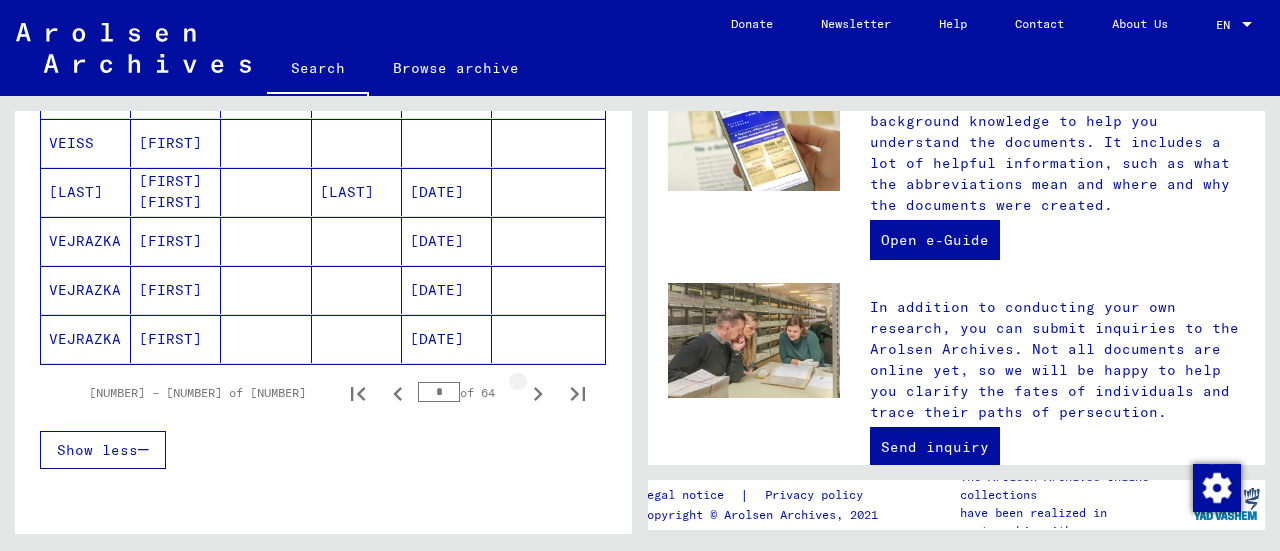 click 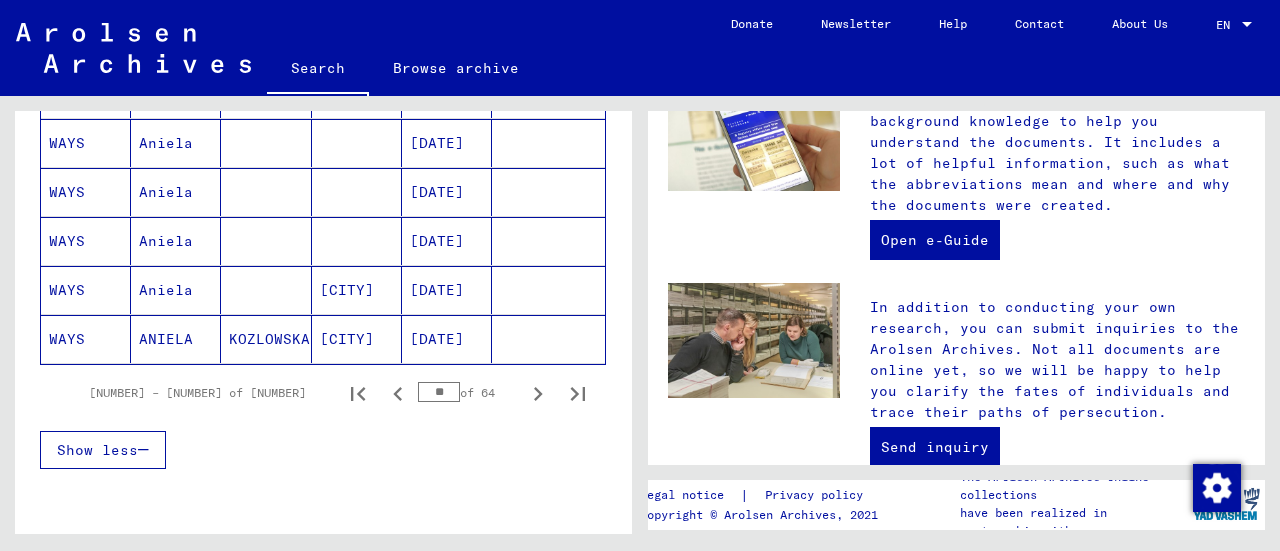 click 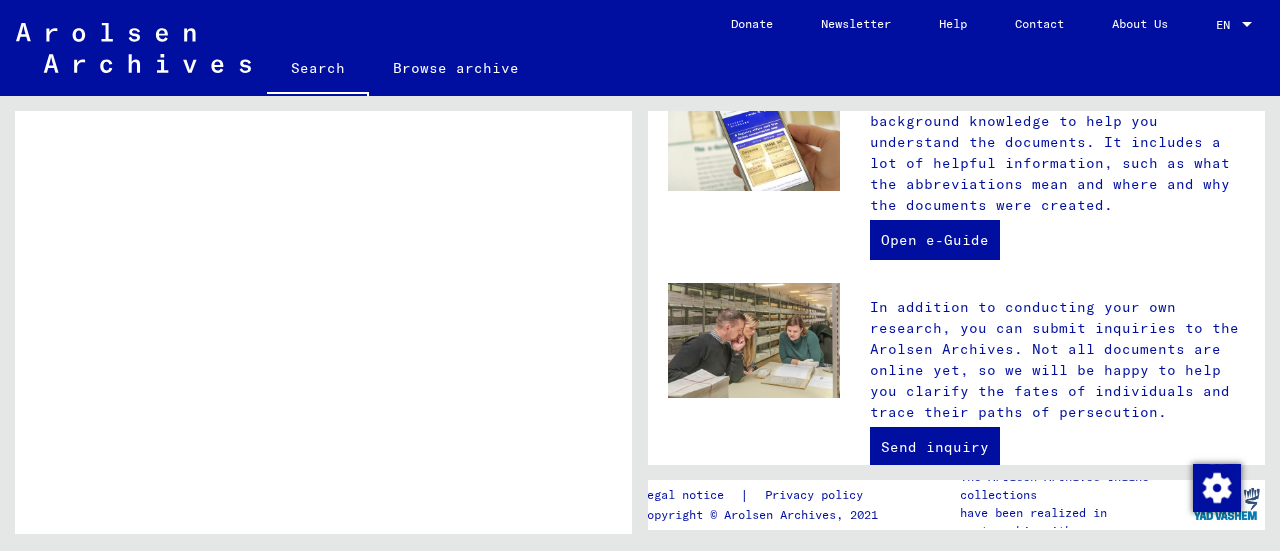 scroll, scrollTop: 1851, scrollLeft: 0, axis: vertical 